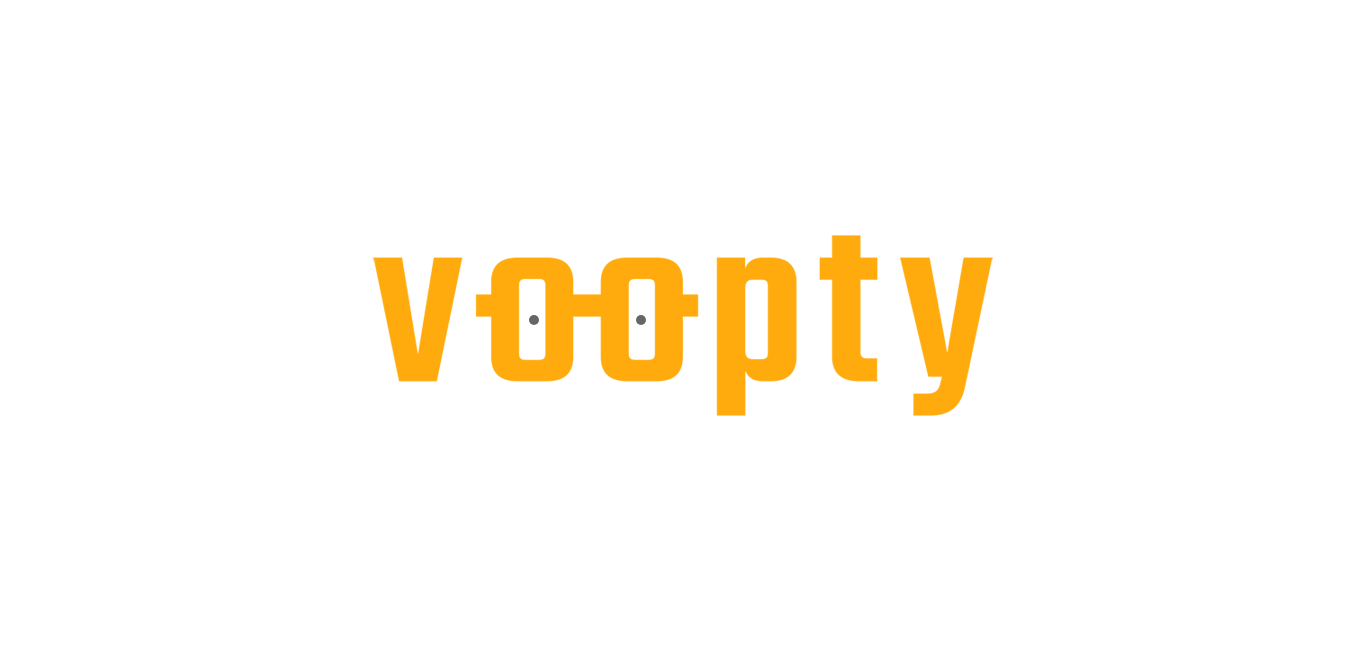 scroll, scrollTop: 0, scrollLeft: 0, axis: both 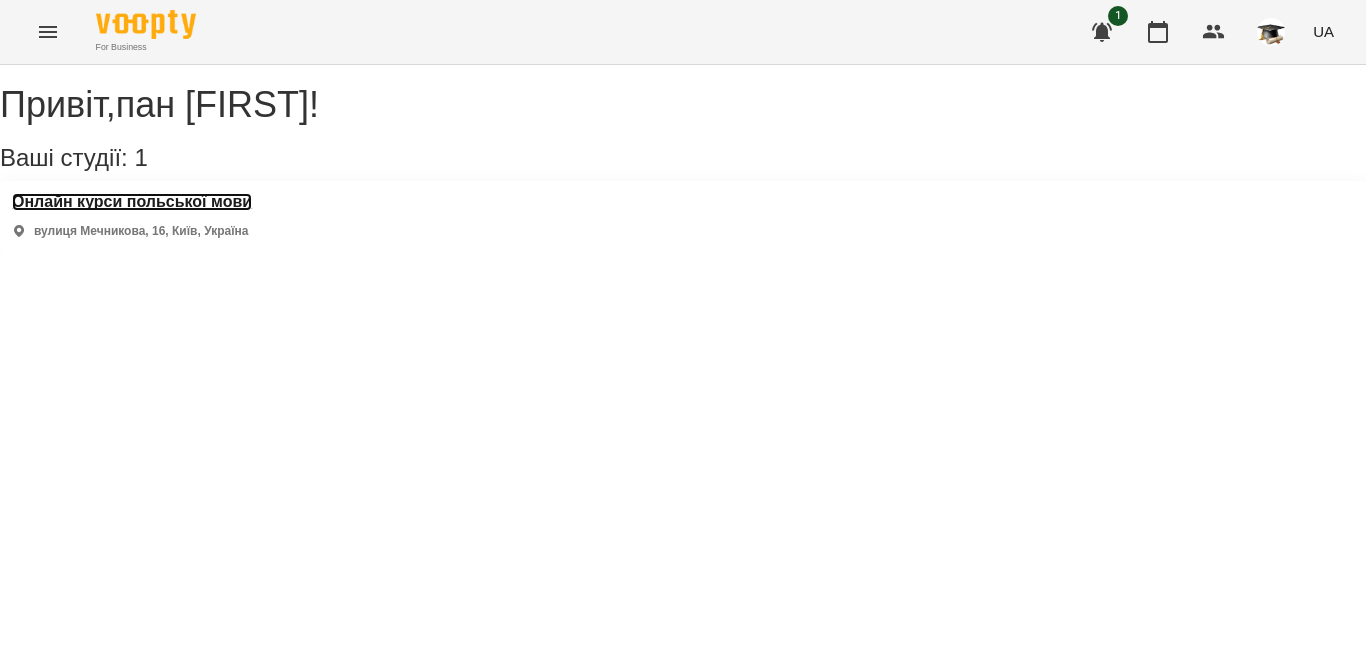 click on "Онлайн курси польської мови" at bounding box center [132, 202] 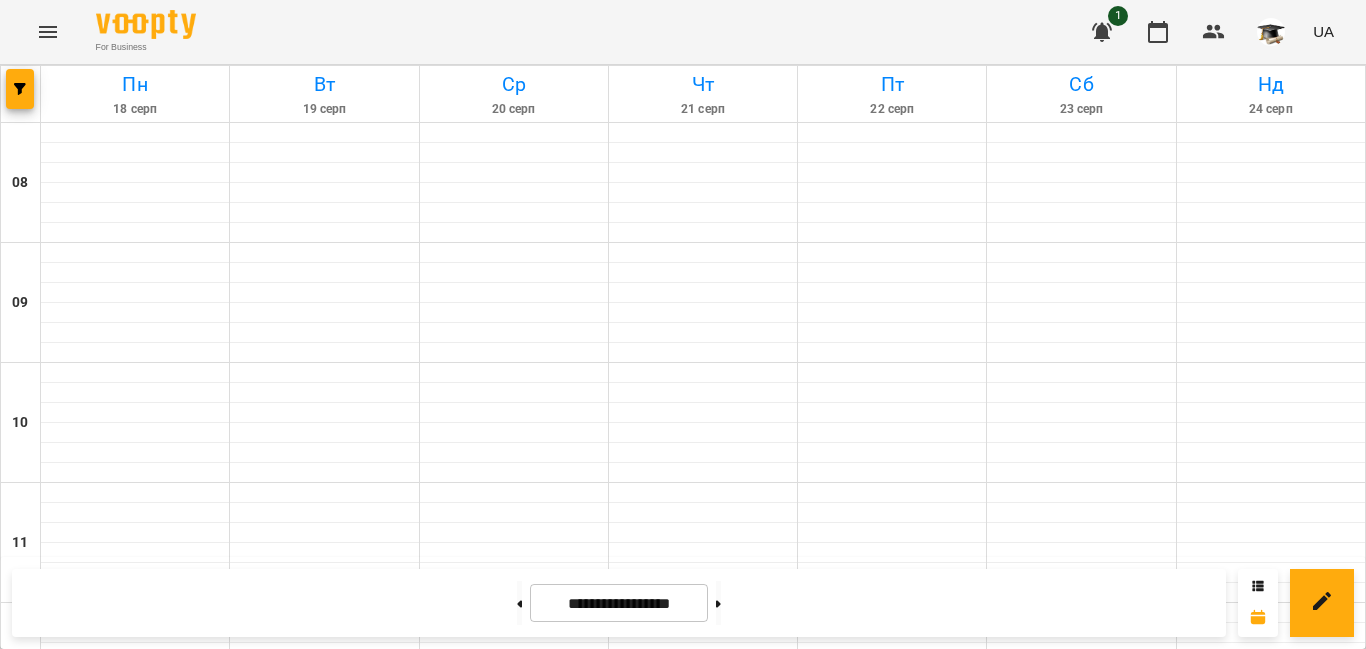 scroll, scrollTop: 1100, scrollLeft: 0, axis: vertical 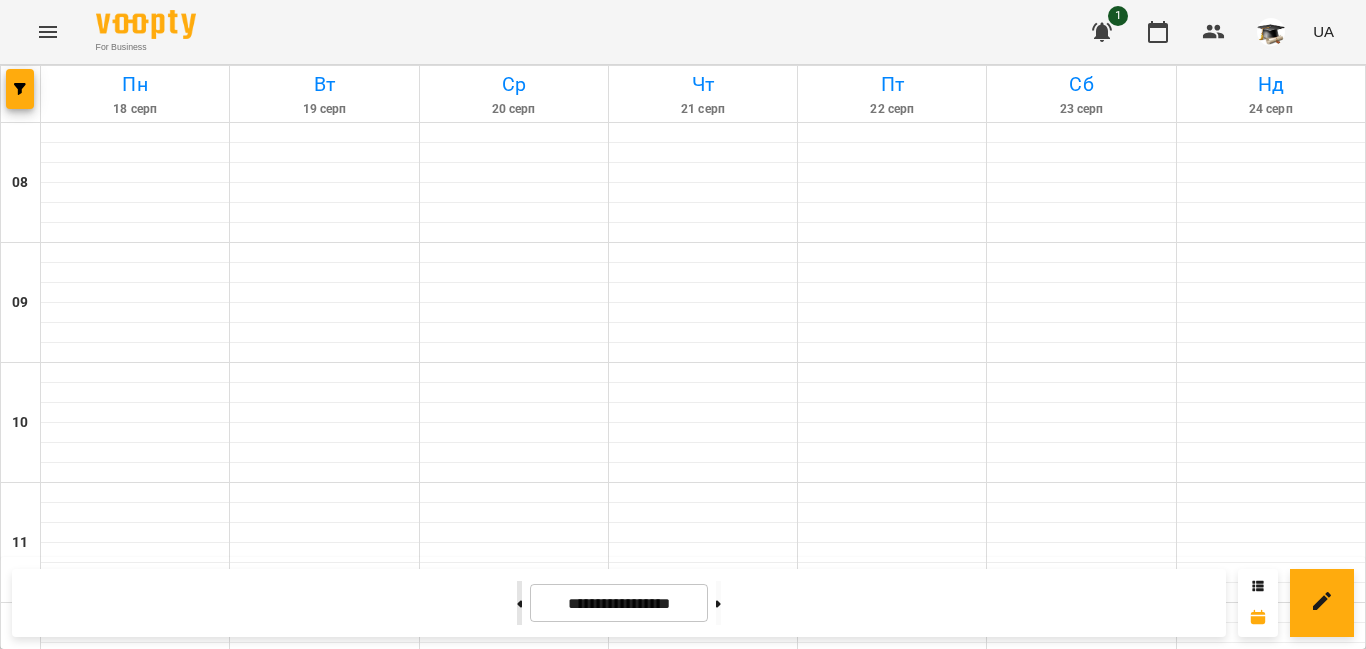 click 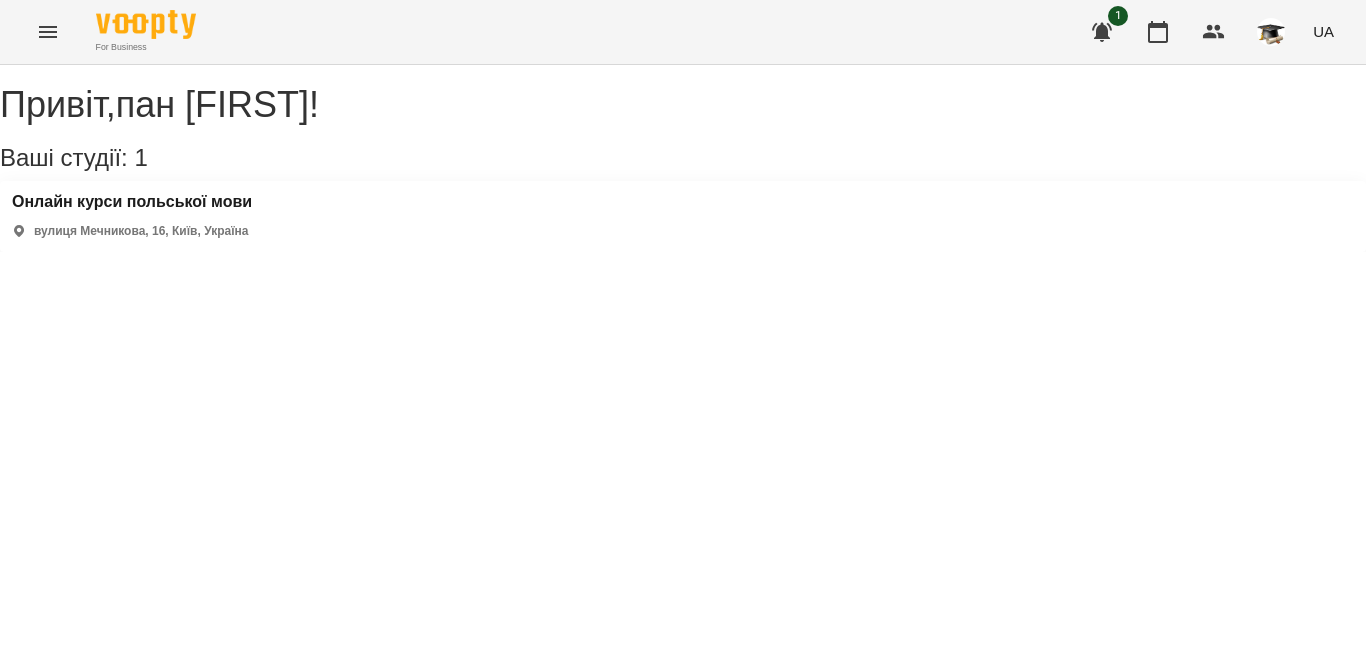 click on "Онлайн курси польської мови вулиця [STREET], [NUMBER], [CITY], [COUNTRY]" at bounding box center (683, 216) 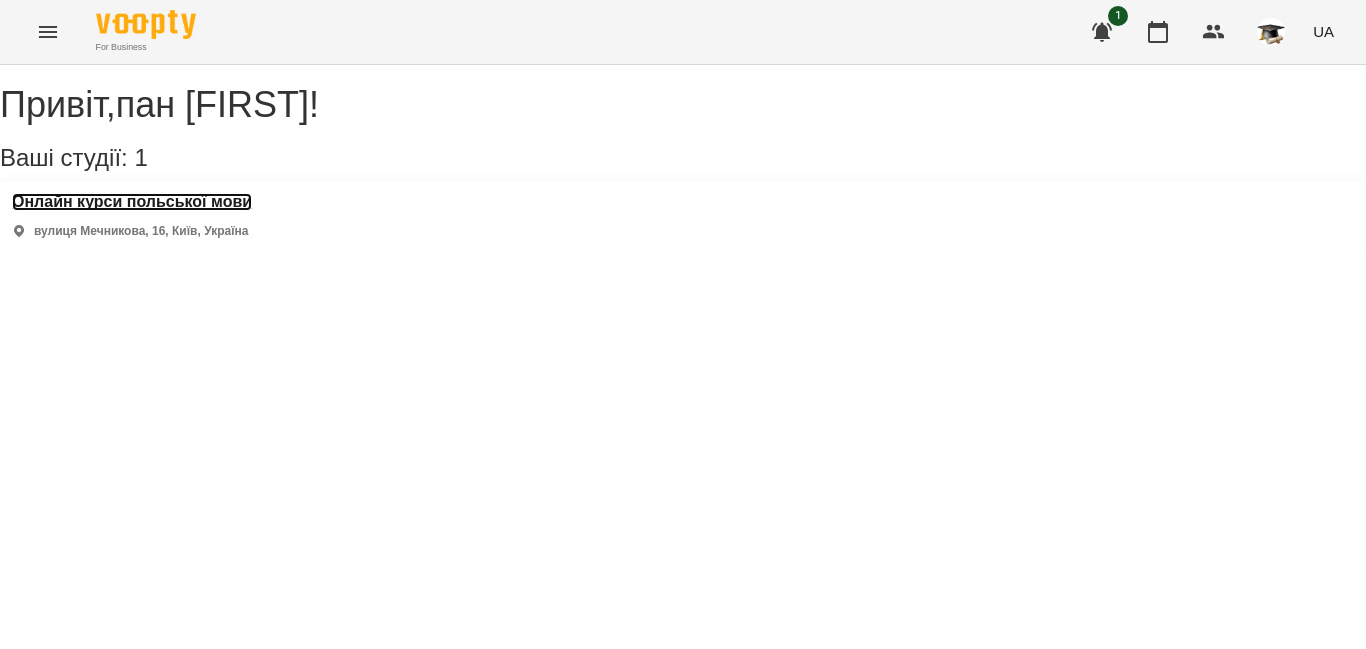 click on "Онлайн курси польської мови" at bounding box center [132, 202] 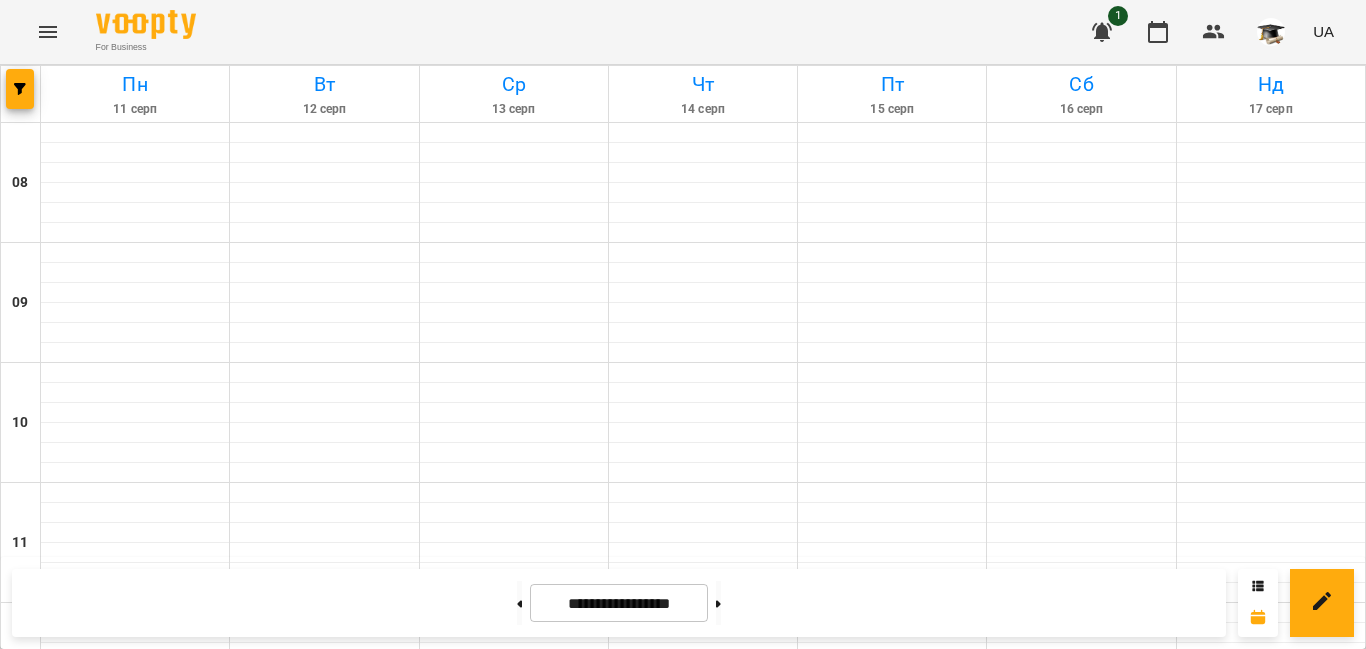 scroll, scrollTop: 1000, scrollLeft: 0, axis: vertical 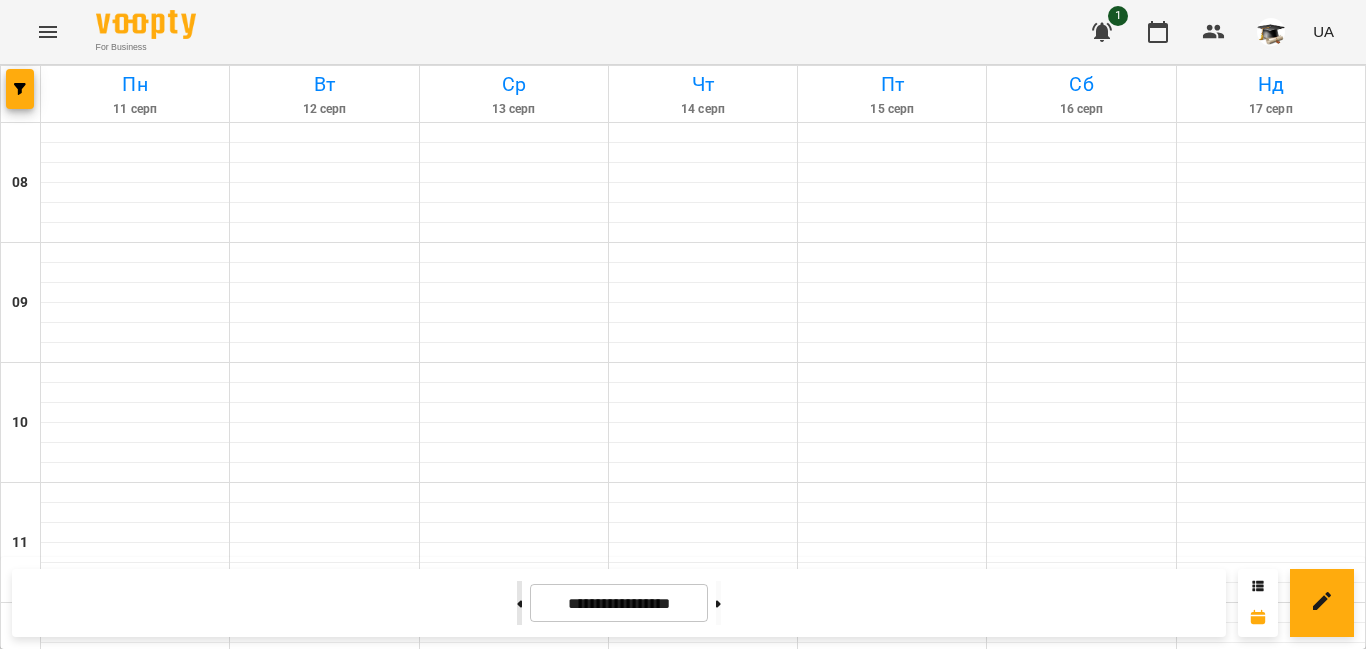 click 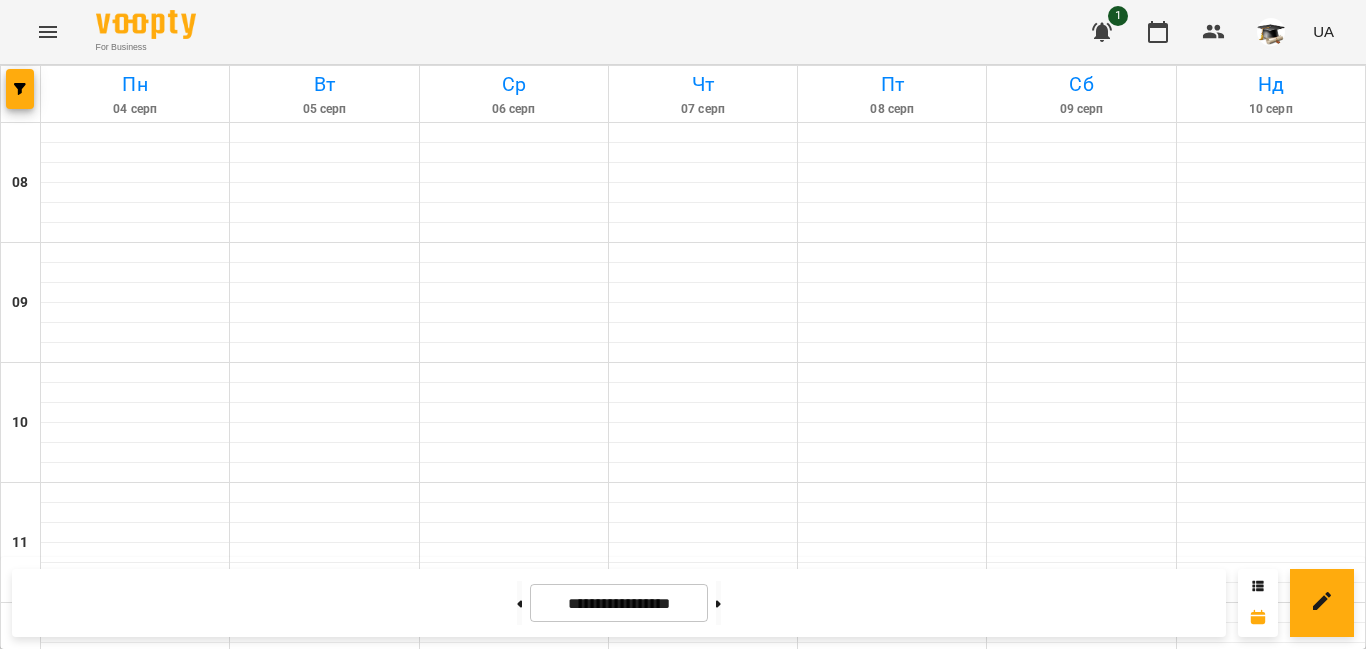scroll, scrollTop: 800, scrollLeft: 0, axis: vertical 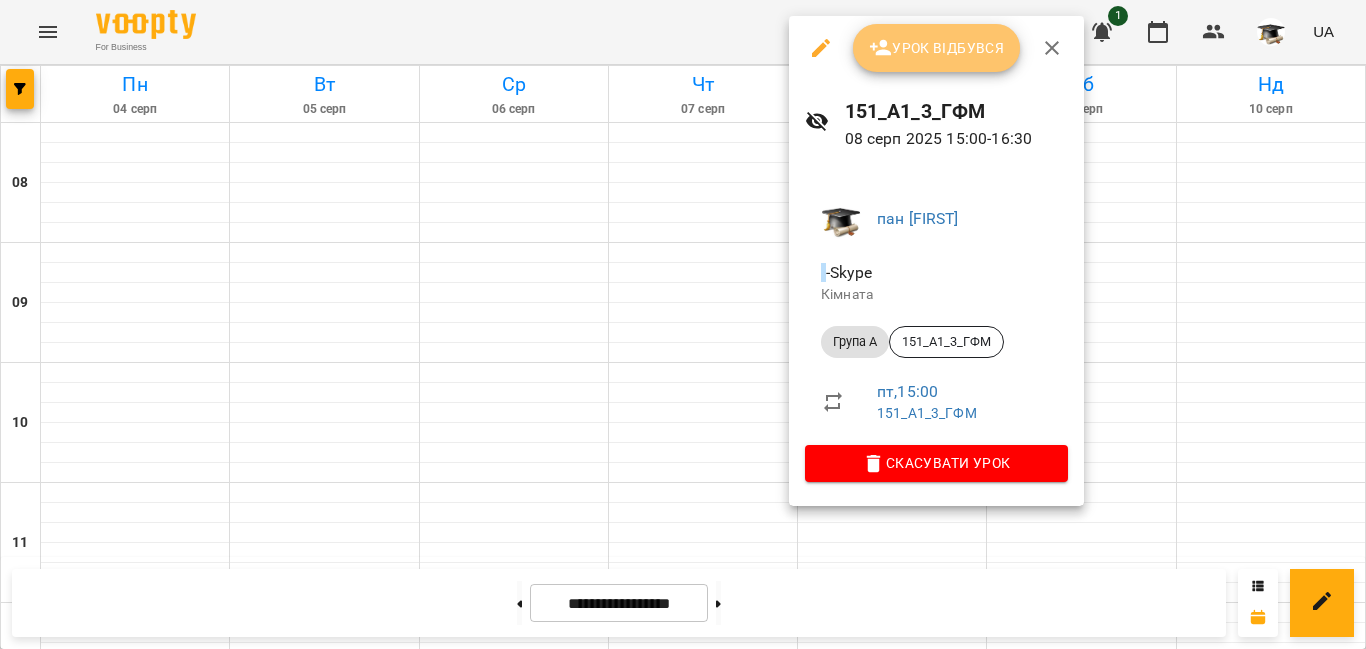 click on "Урок відбувся" at bounding box center [937, 48] 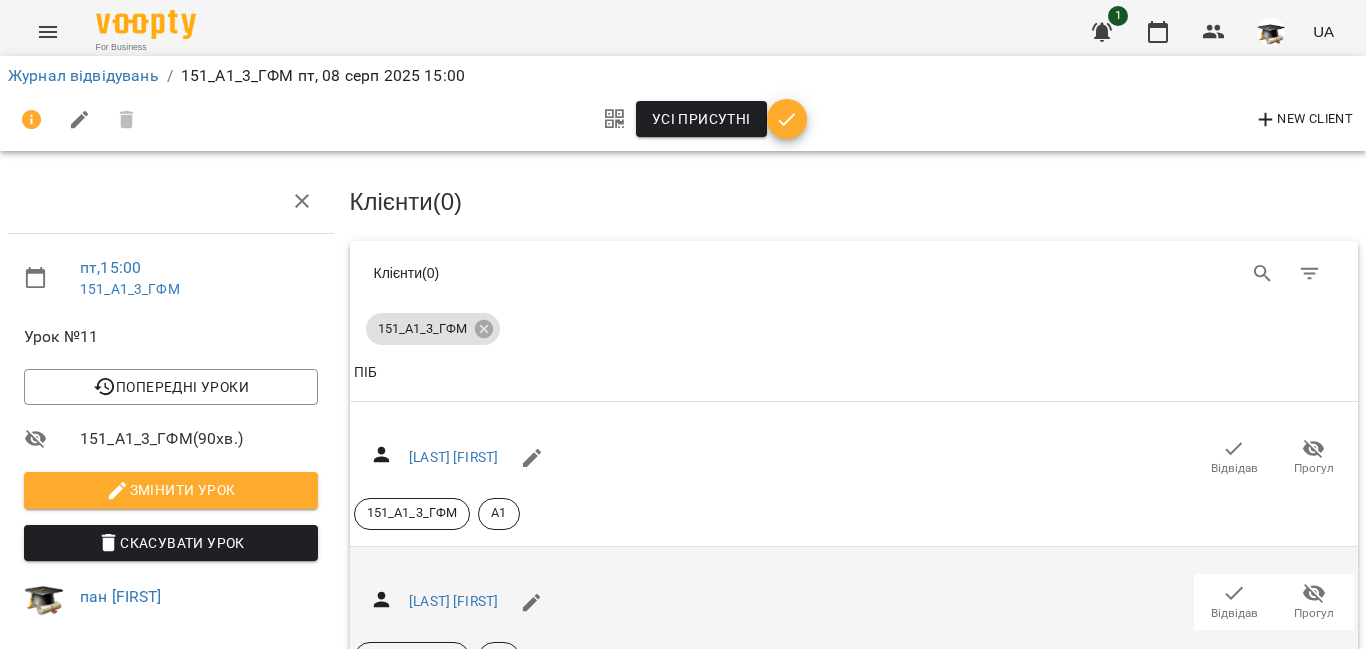 scroll, scrollTop: 600, scrollLeft: 0, axis: vertical 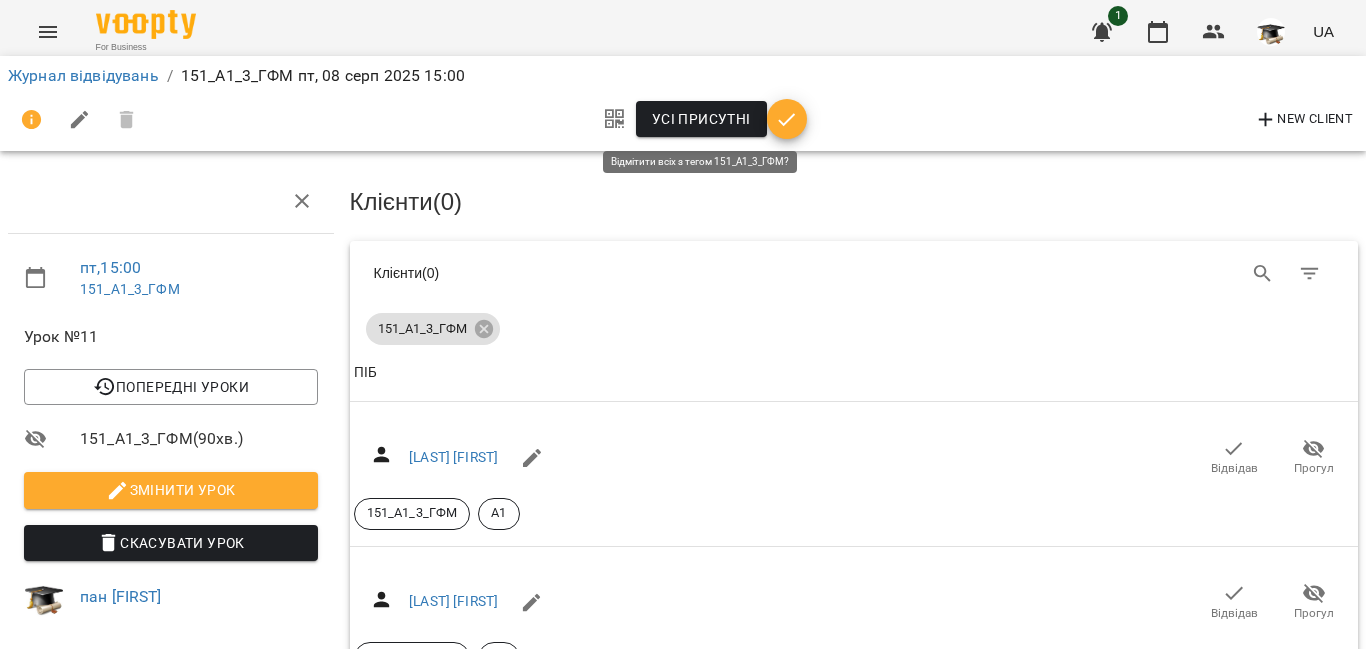 click on "Усі присутні" at bounding box center [701, 119] 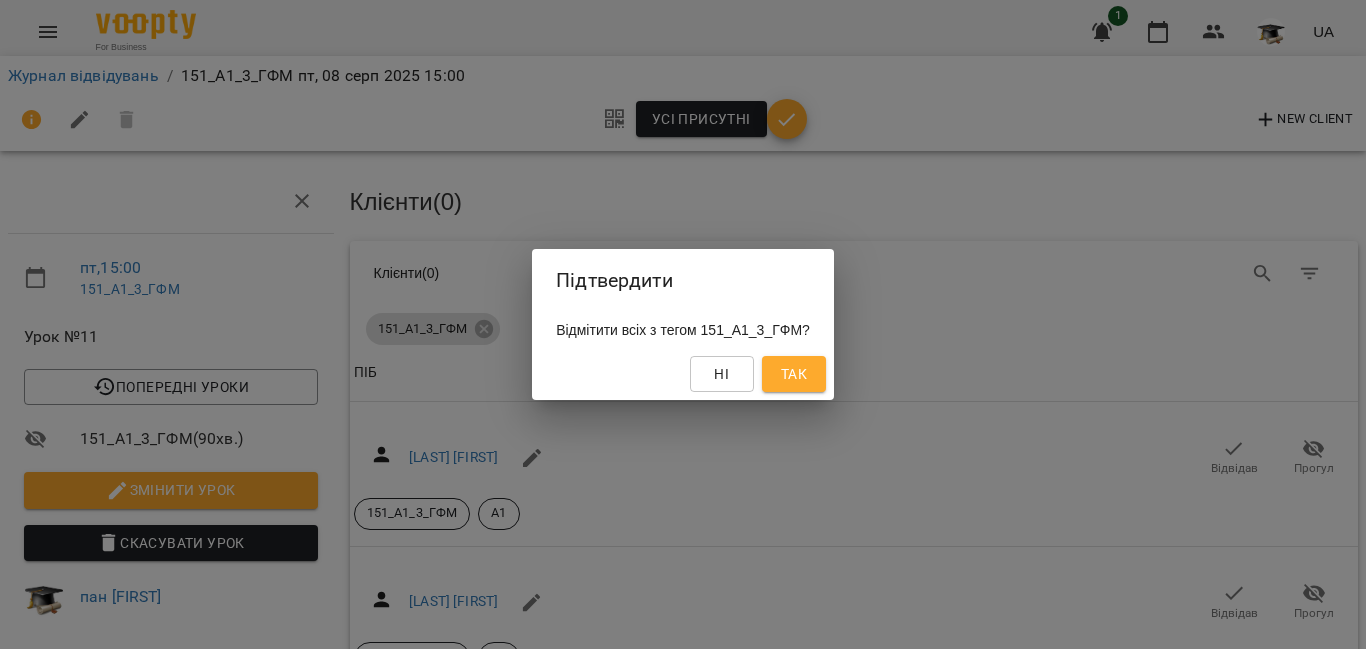 click on "Так" at bounding box center [794, 374] 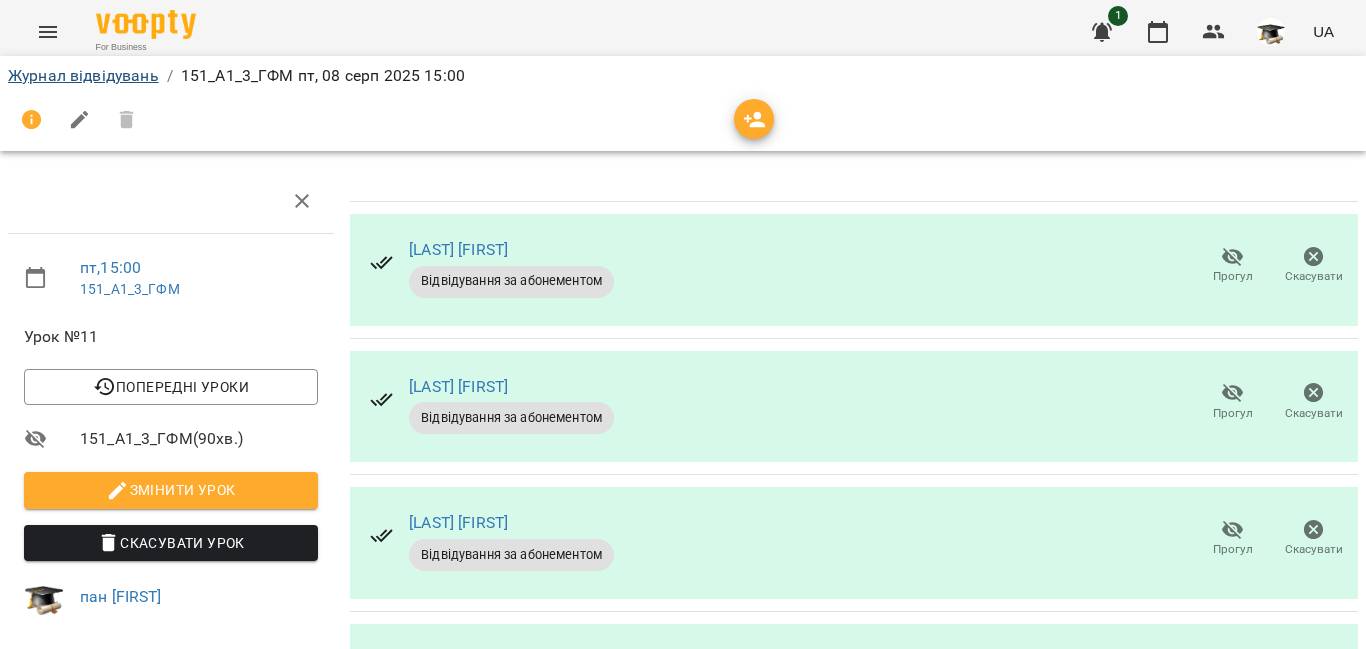 scroll, scrollTop: 550, scrollLeft: 0, axis: vertical 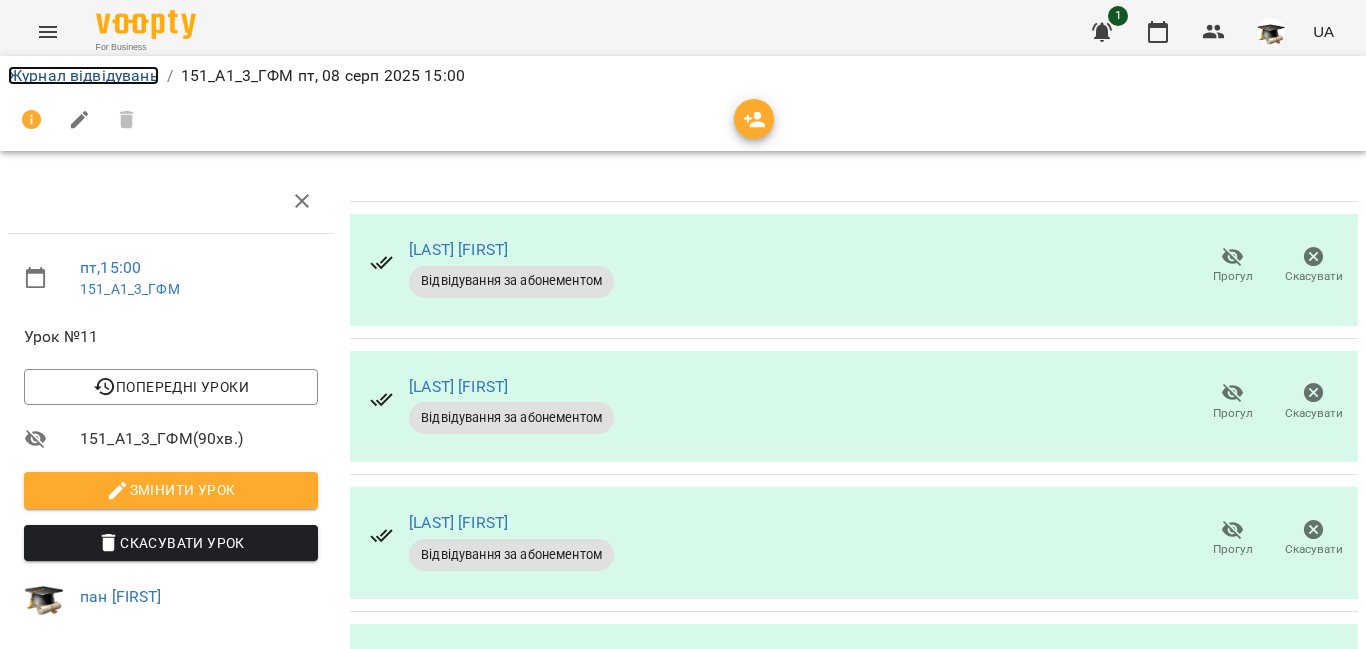 click on "Журнал відвідувань" at bounding box center [83, 75] 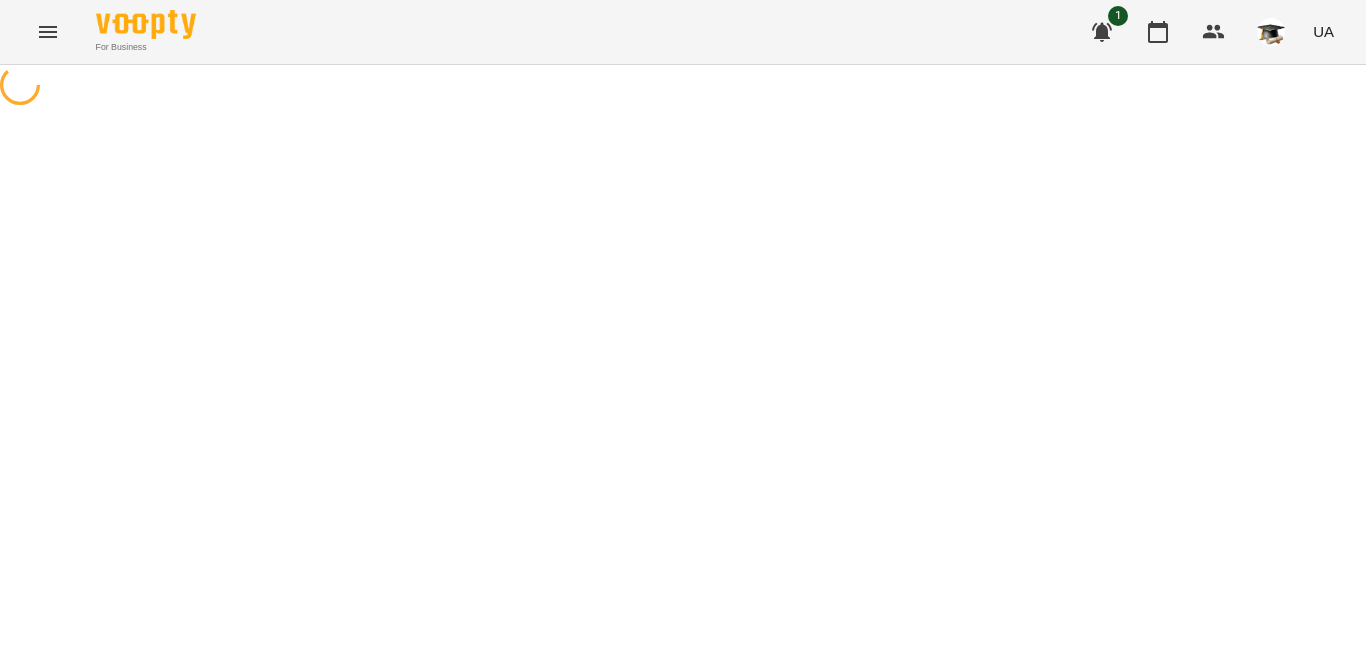 scroll, scrollTop: 0, scrollLeft: 0, axis: both 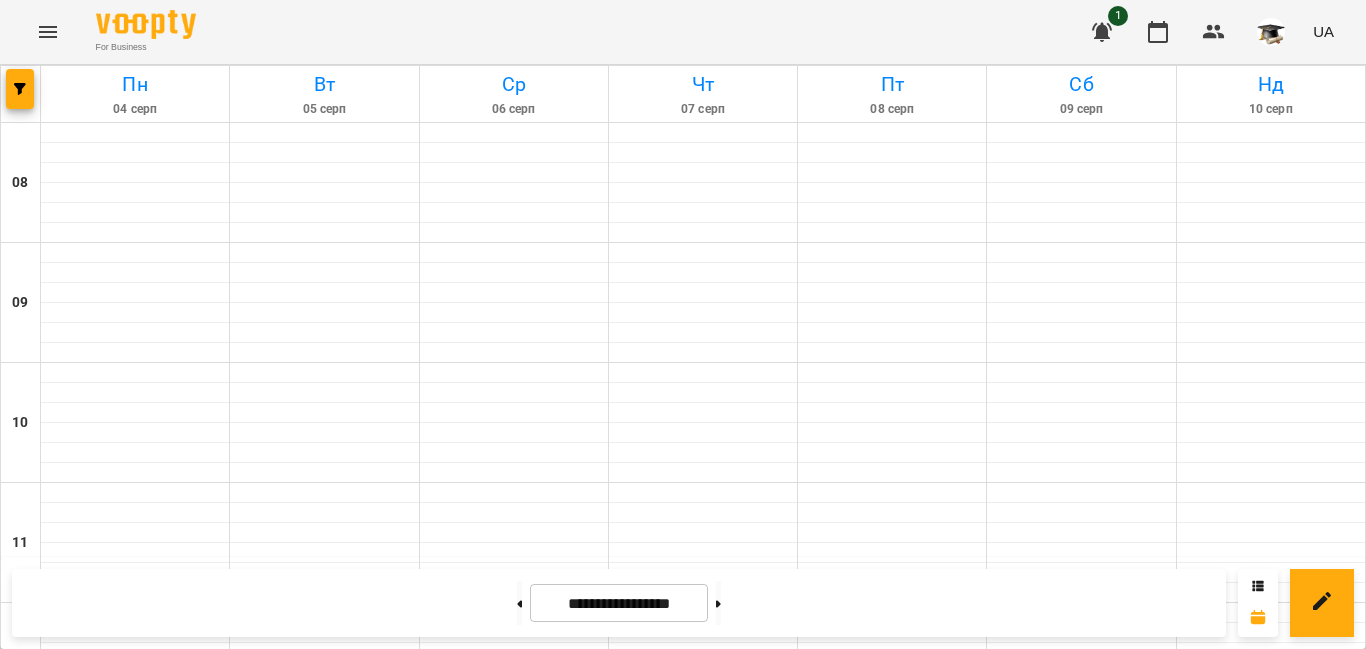 click on "[TIME] [NUMBER]" at bounding box center [892, 1171] 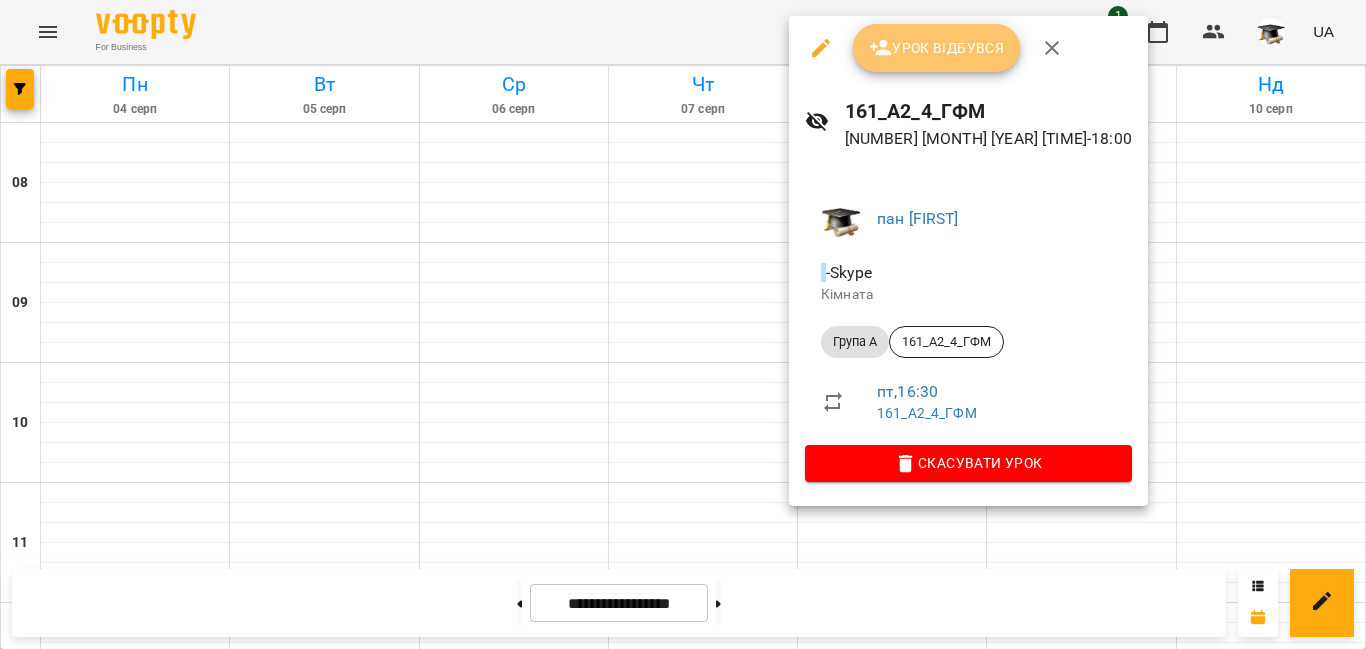 click on "Урок відбувся" at bounding box center (937, 48) 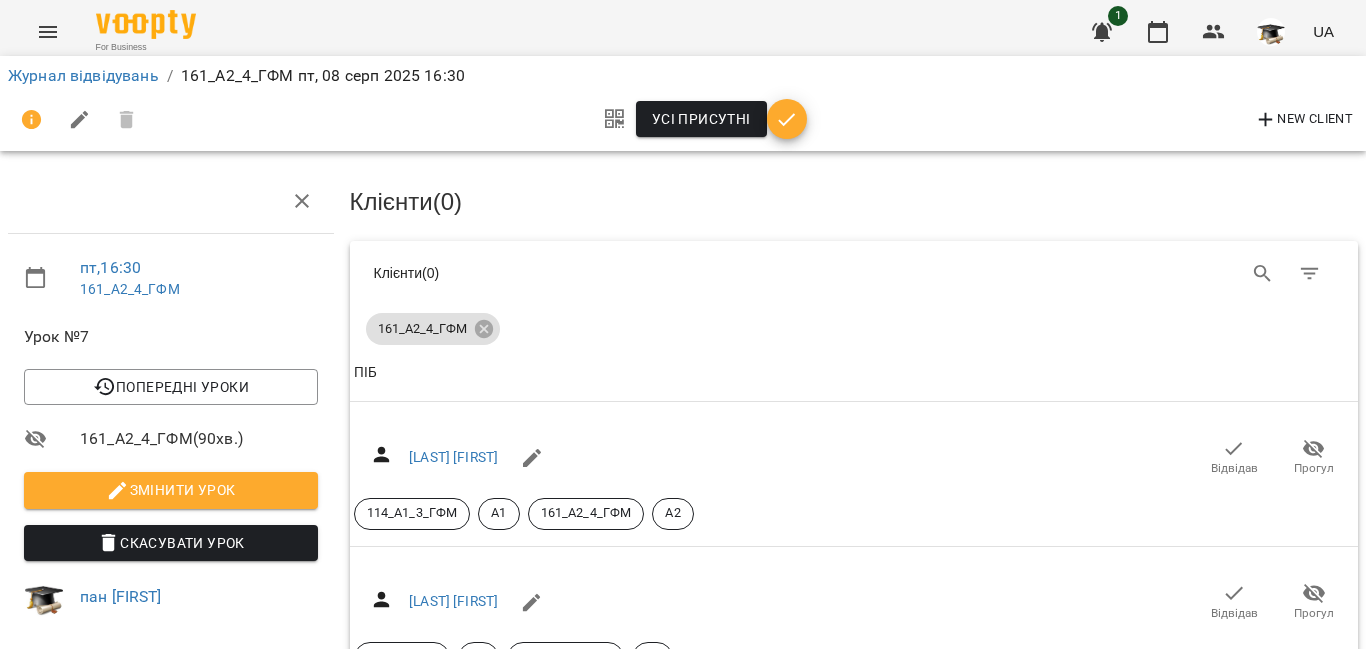 scroll, scrollTop: 856, scrollLeft: 0, axis: vertical 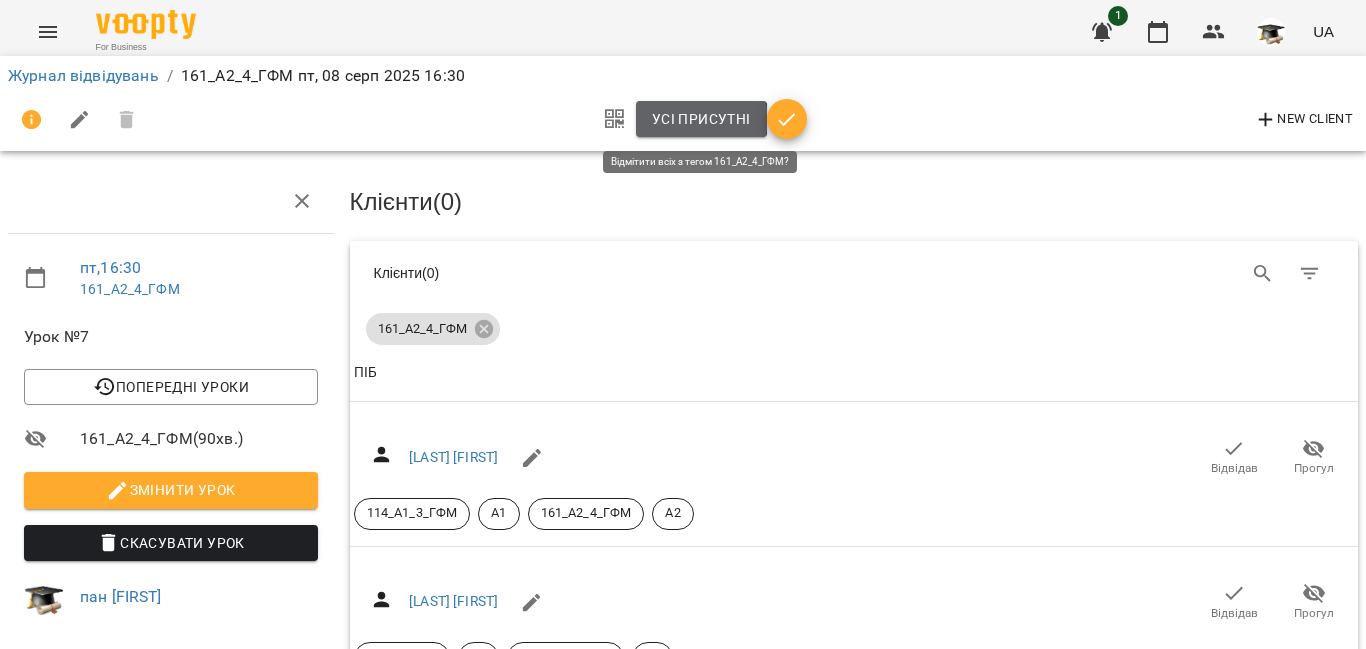 click on "Усі присутні" at bounding box center [701, 119] 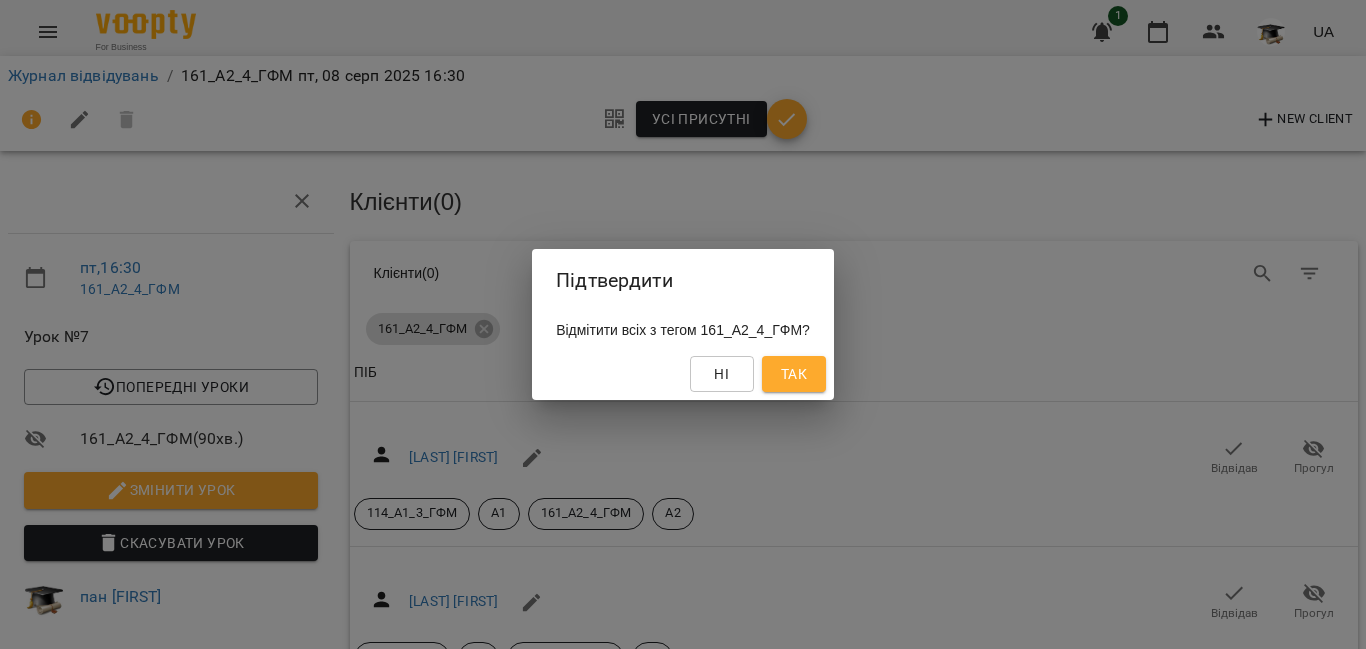 click on "Так" at bounding box center (794, 374) 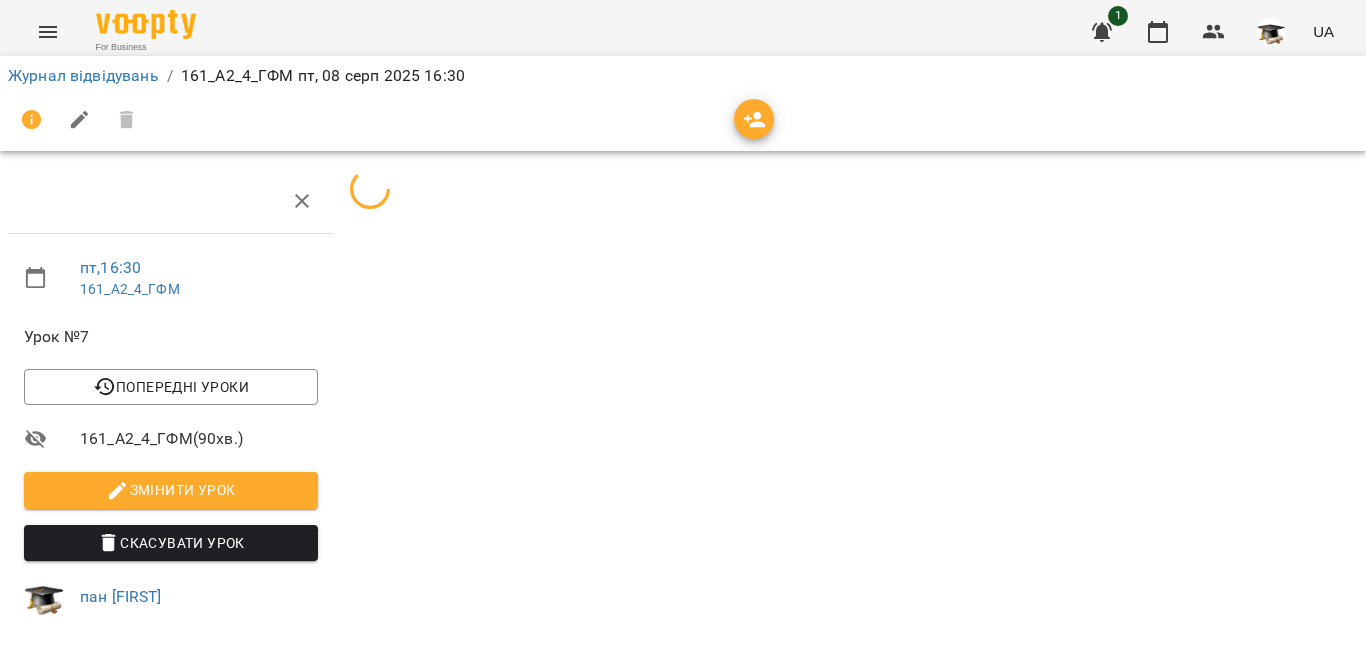scroll, scrollTop: 550, scrollLeft: 0, axis: vertical 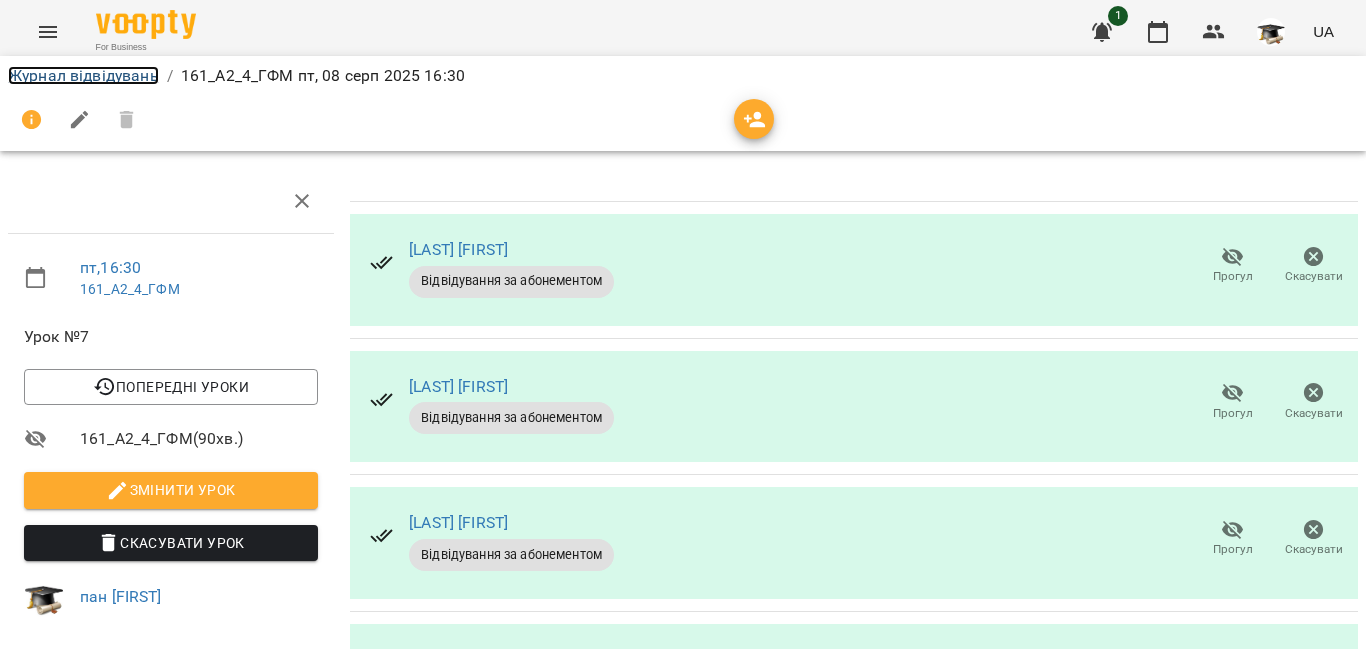 click on "Журнал відвідувань" at bounding box center [83, 75] 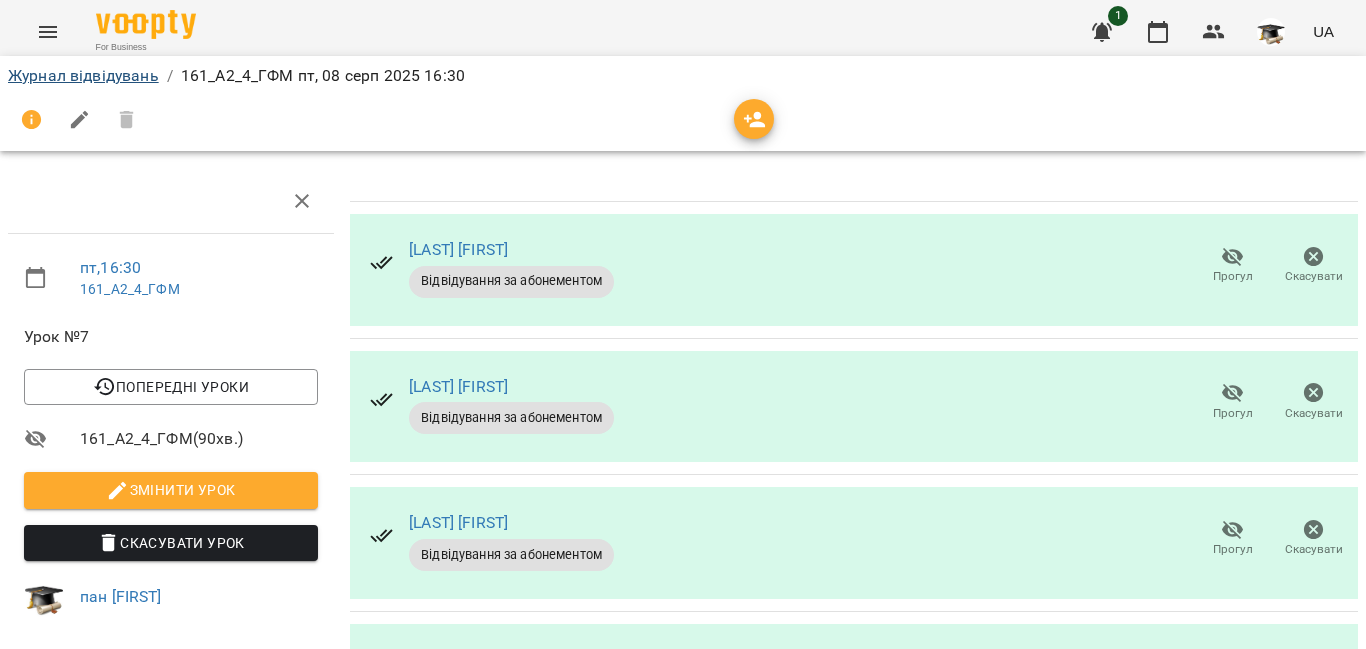 scroll, scrollTop: 0, scrollLeft: 0, axis: both 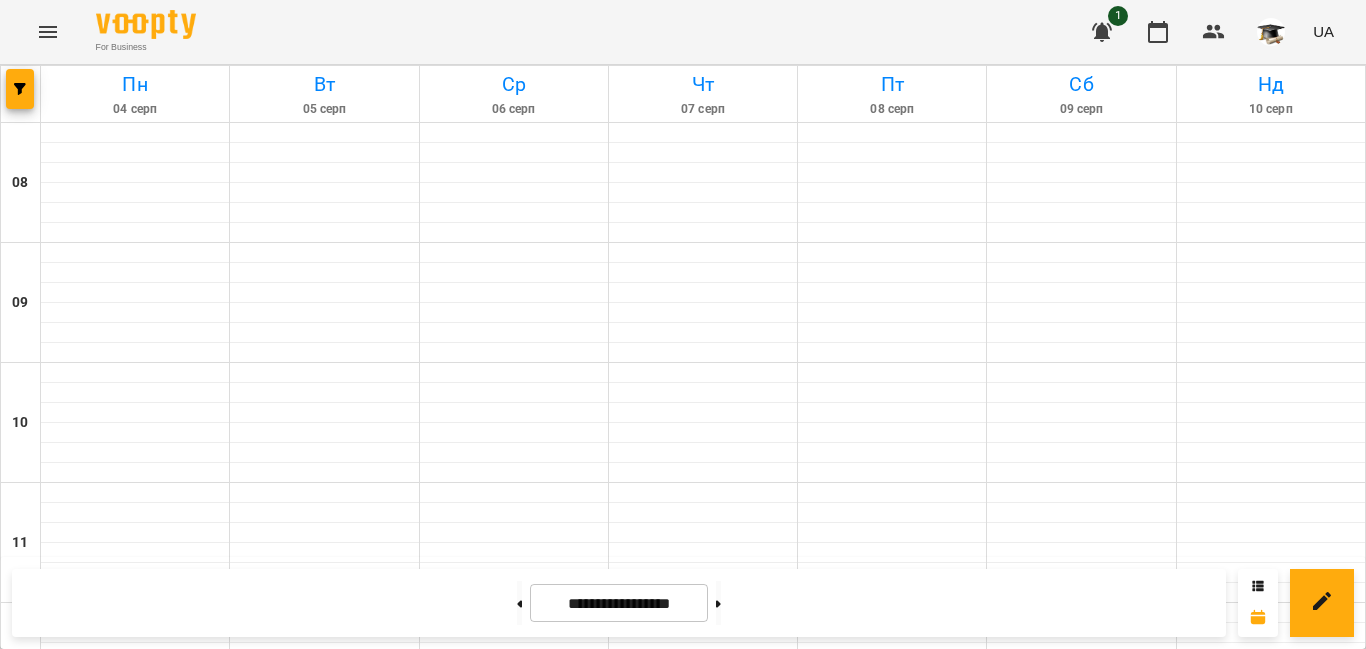 click on "18:00" at bounding box center [825, 1339] 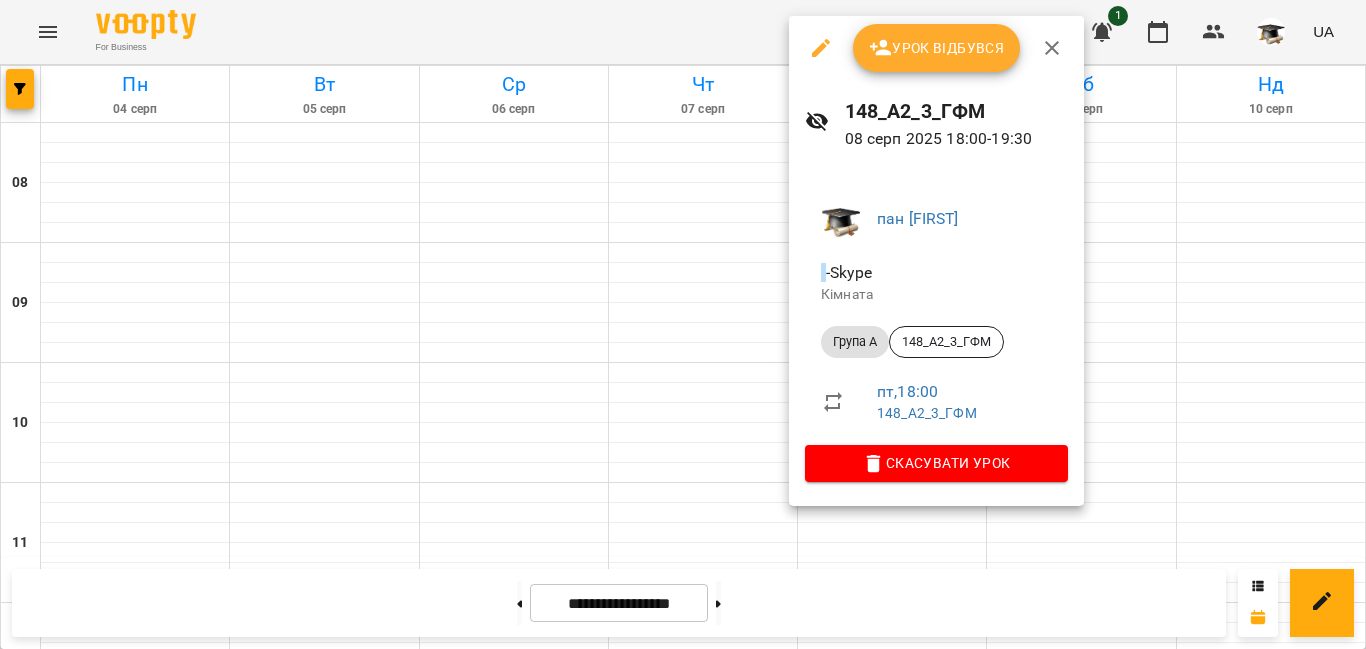 click on "Урок відбувся" at bounding box center (937, 48) 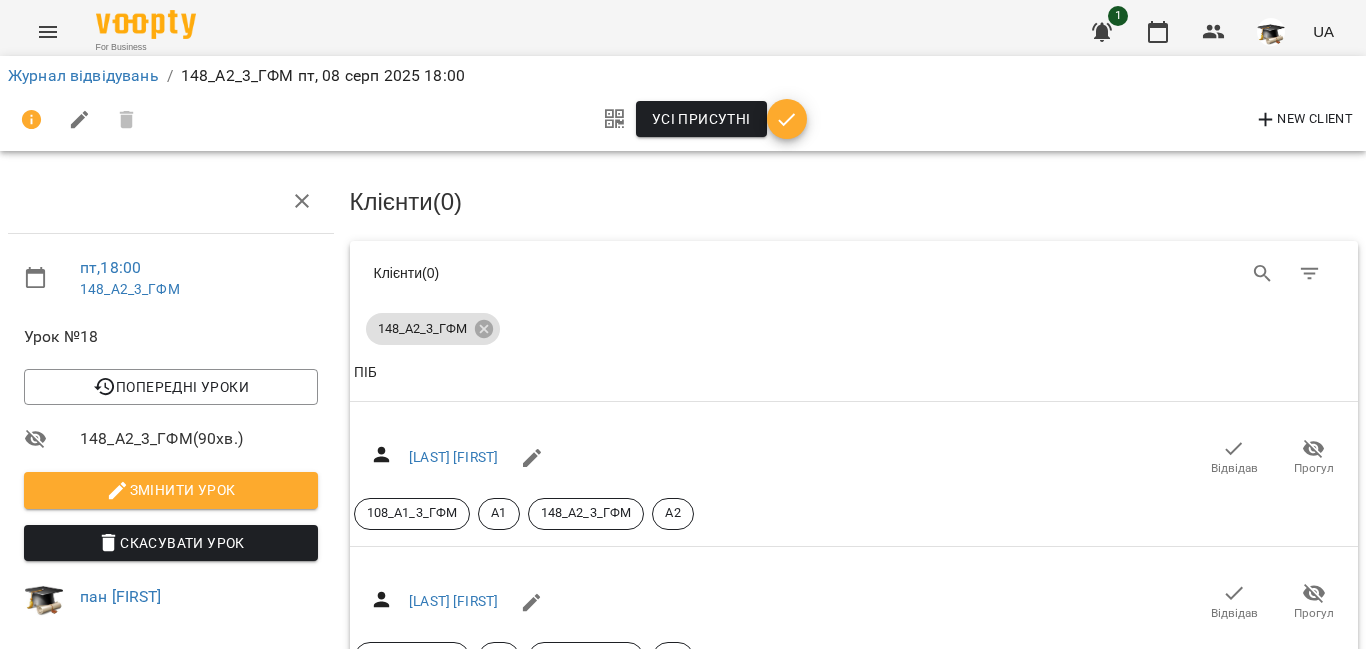 scroll, scrollTop: 1000, scrollLeft: 0, axis: vertical 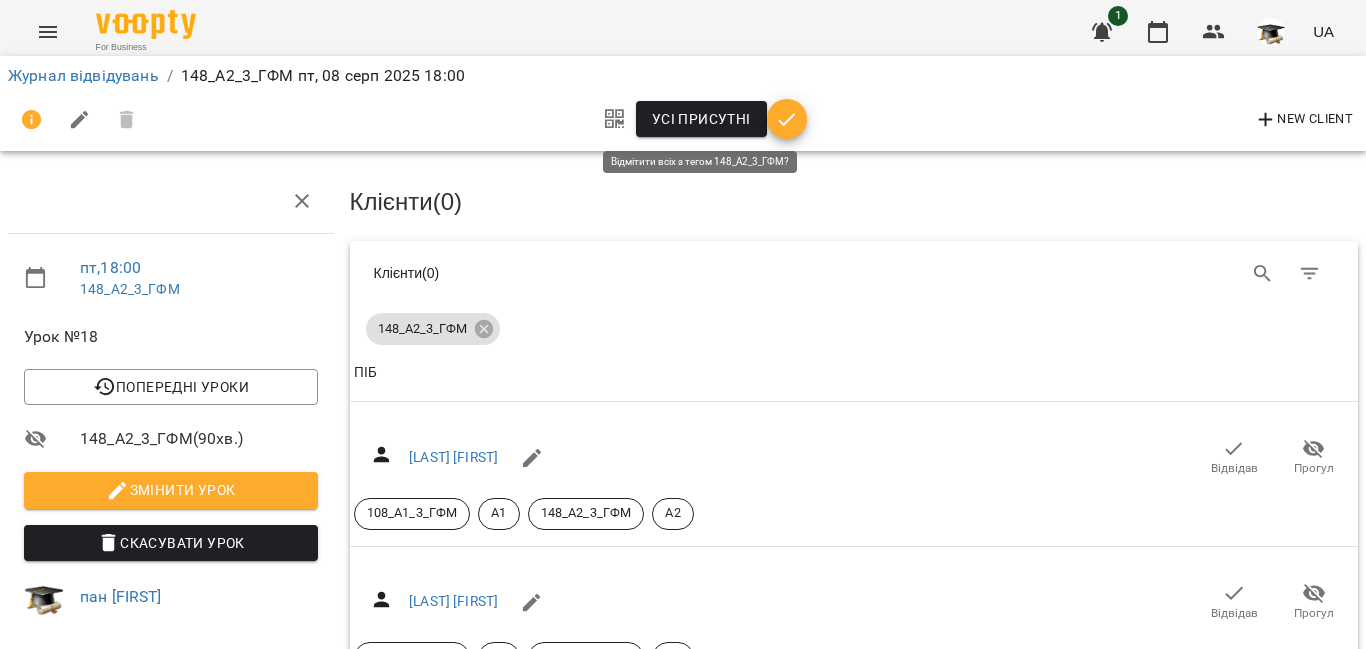 click on "Усі присутні" at bounding box center (701, 119) 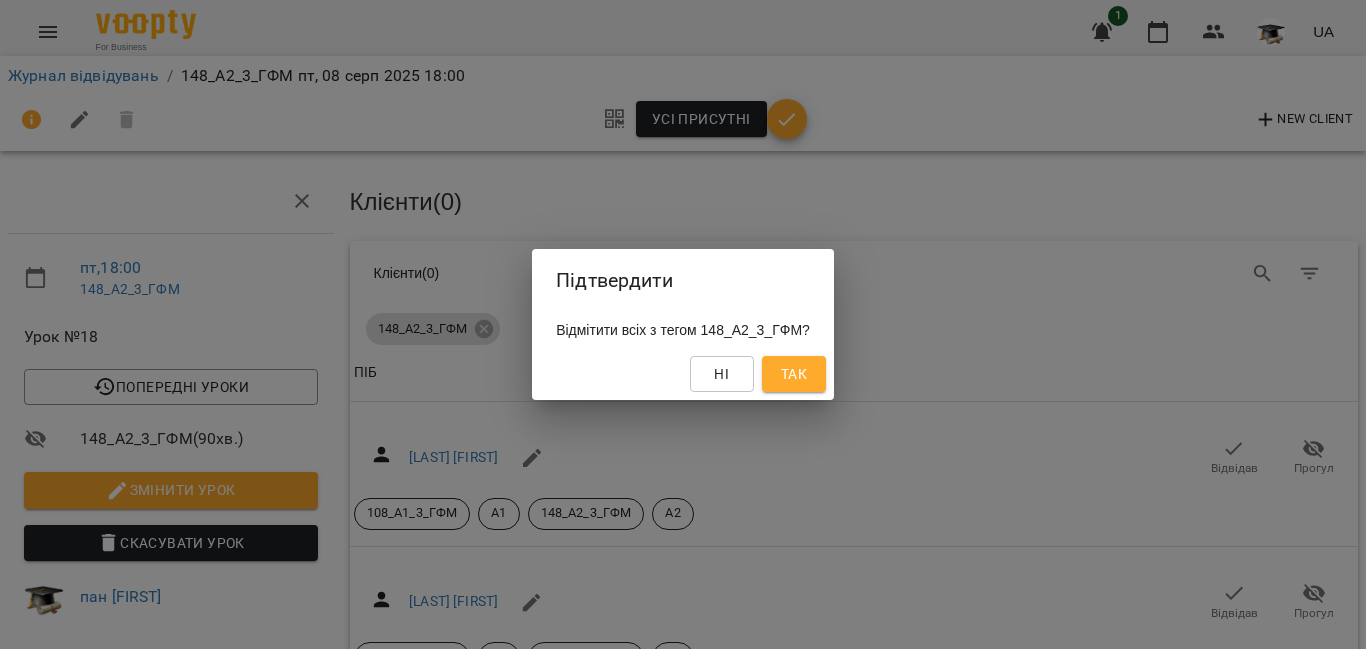 click on "Так" at bounding box center (794, 374) 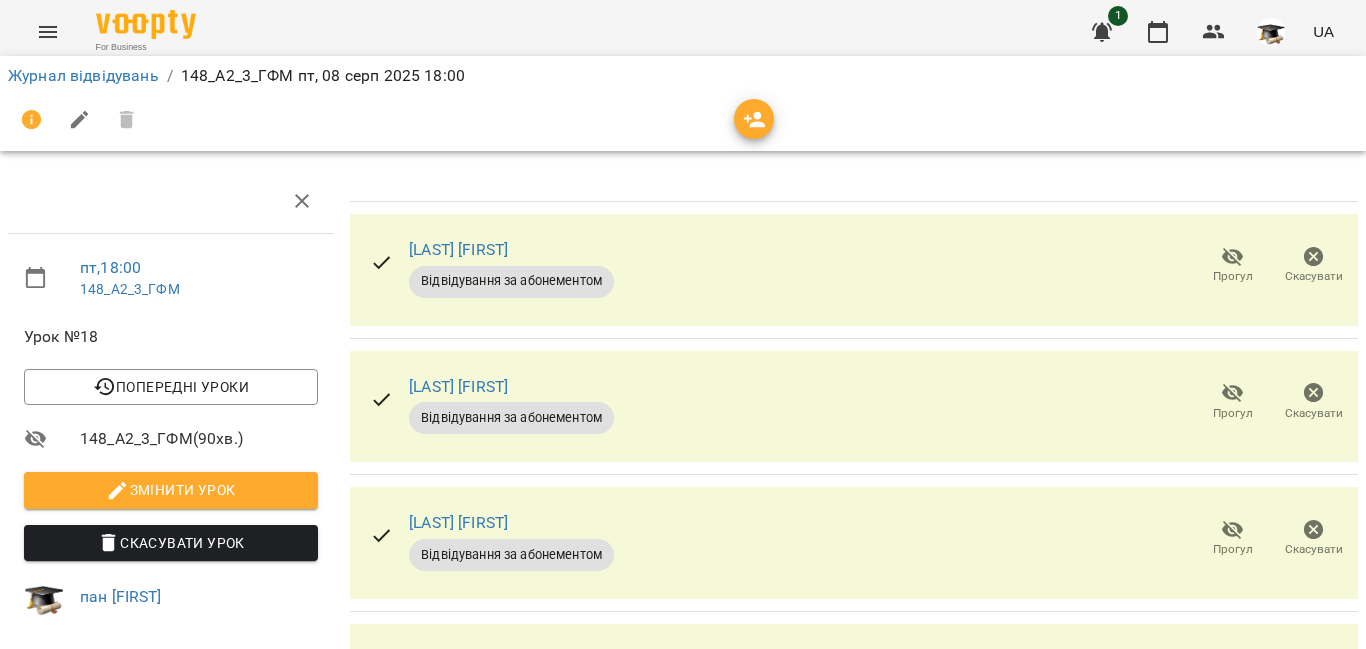 scroll, scrollTop: 687, scrollLeft: 0, axis: vertical 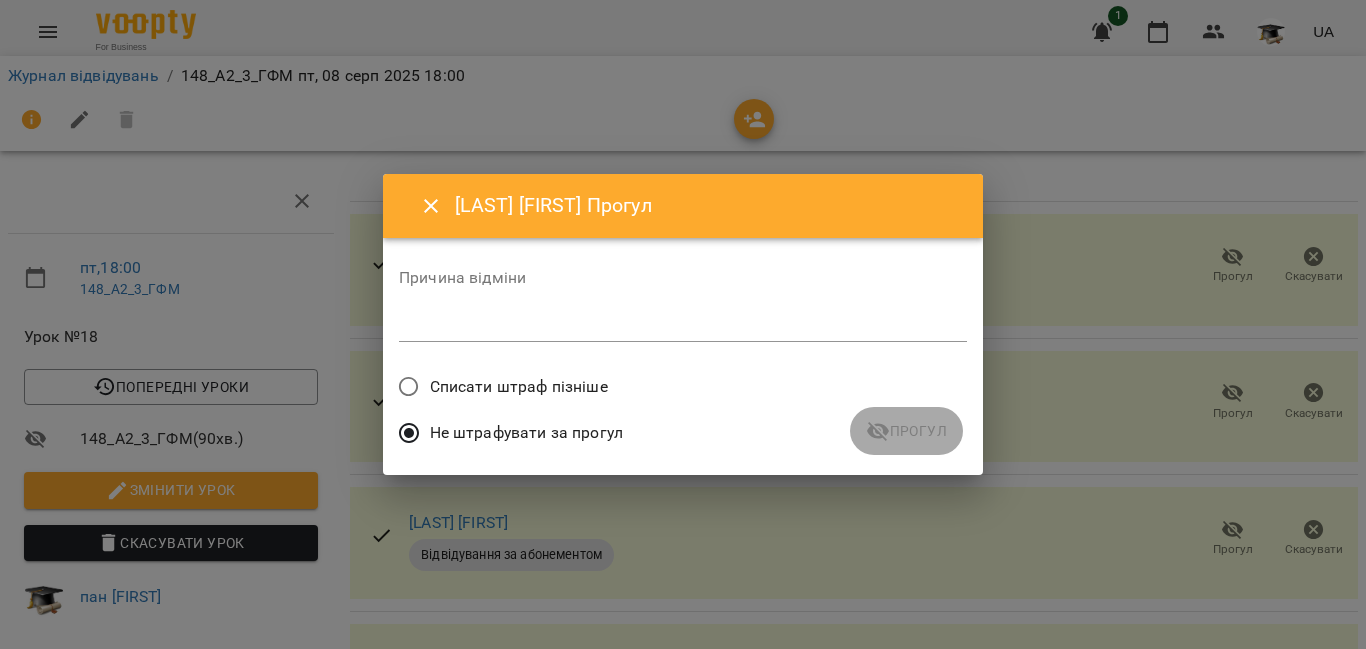 click on "Списати штраф пізніше" at bounding box center [519, 387] 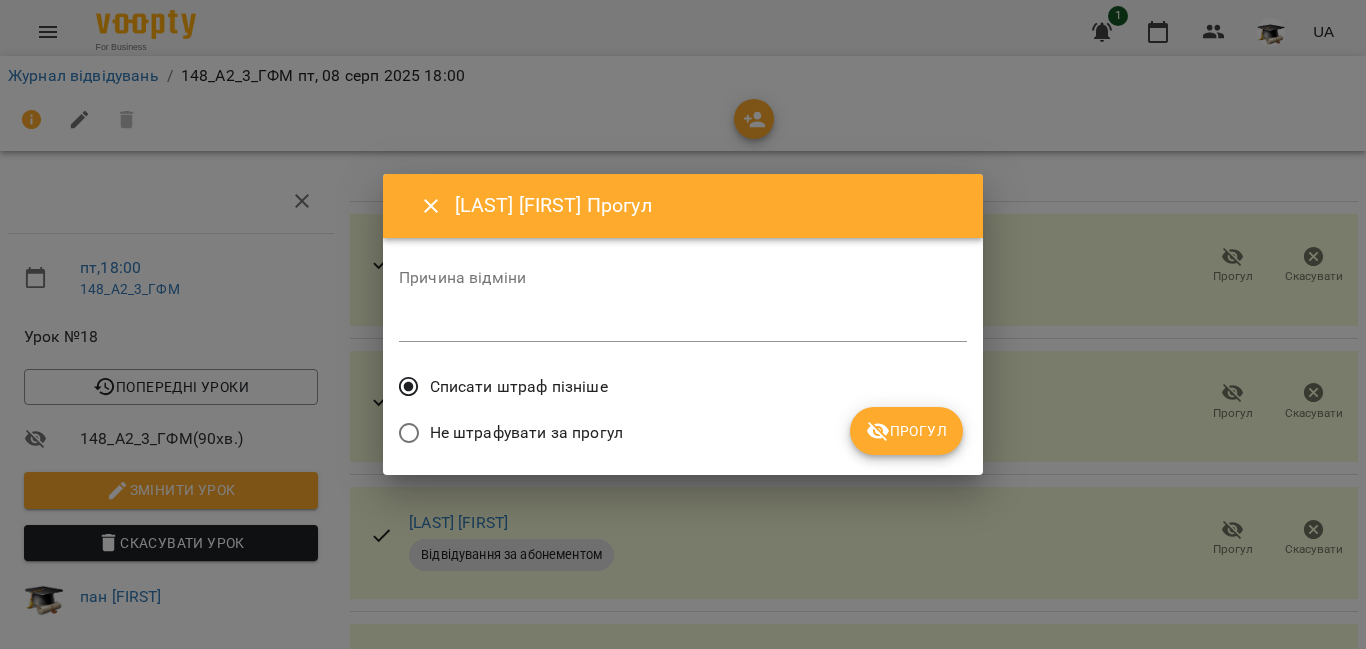 click 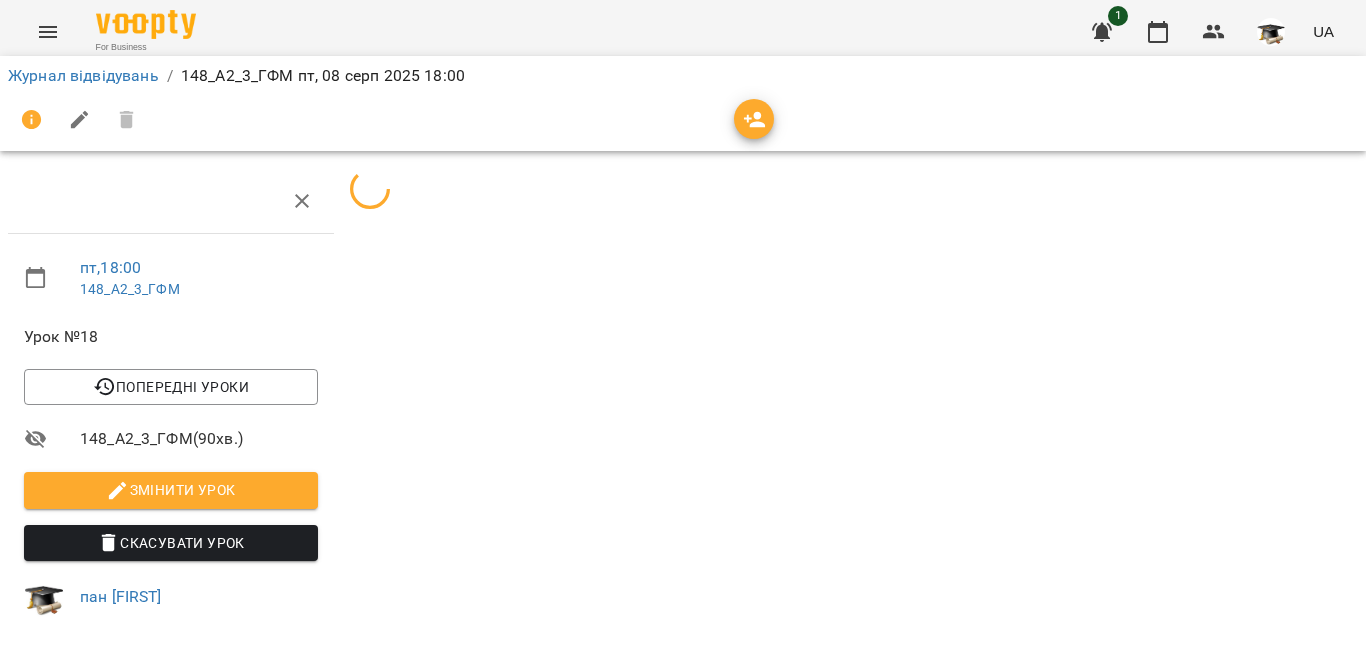 scroll, scrollTop: 687, scrollLeft: 0, axis: vertical 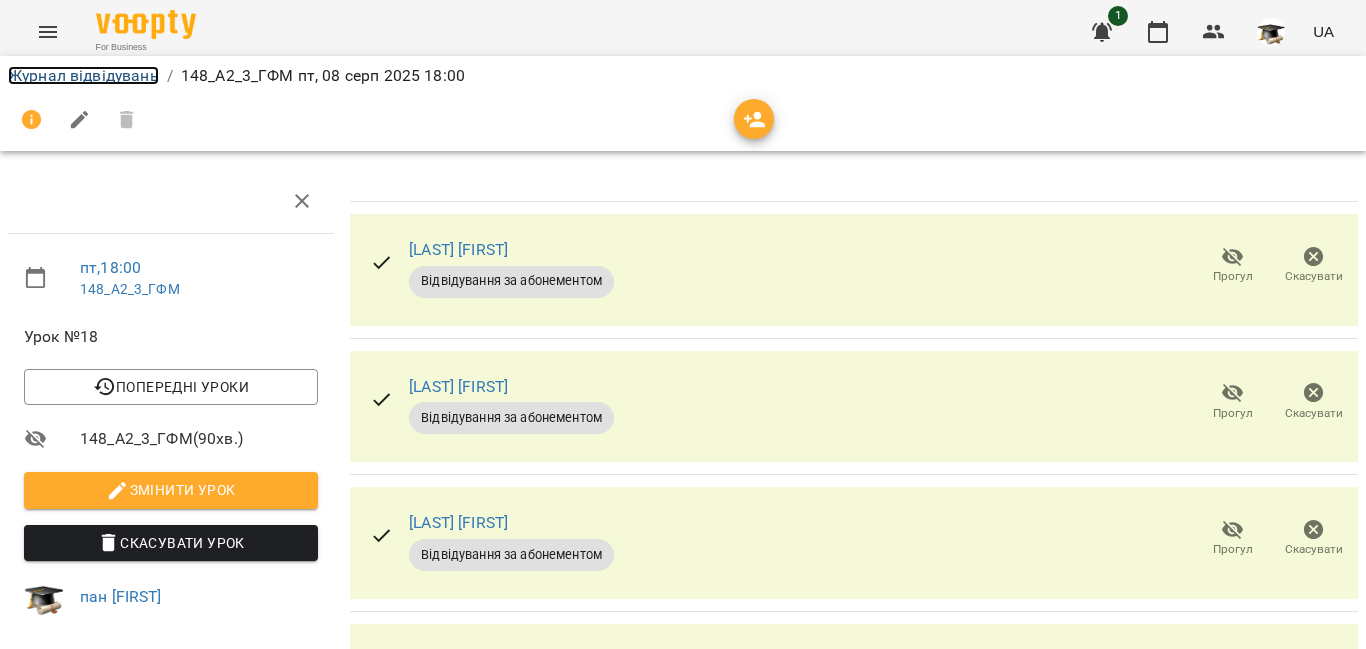 click on "Журнал відвідувань" at bounding box center (83, 75) 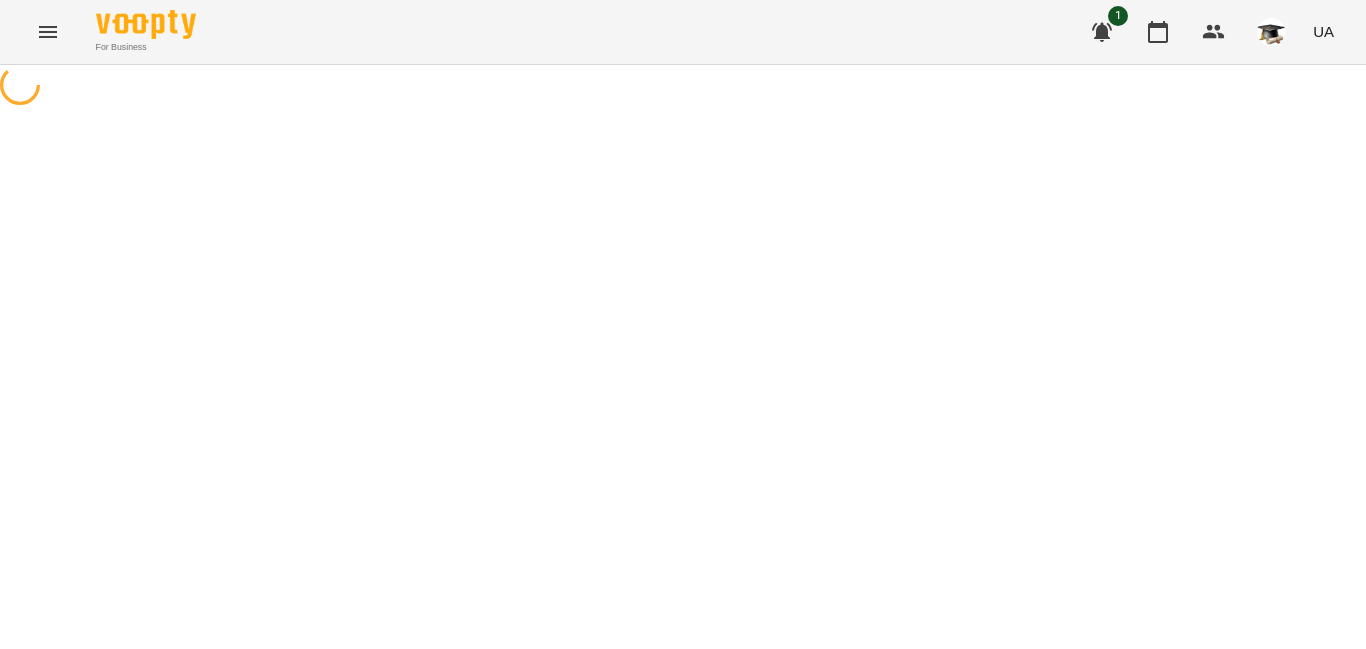 scroll, scrollTop: 0, scrollLeft: 0, axis: both 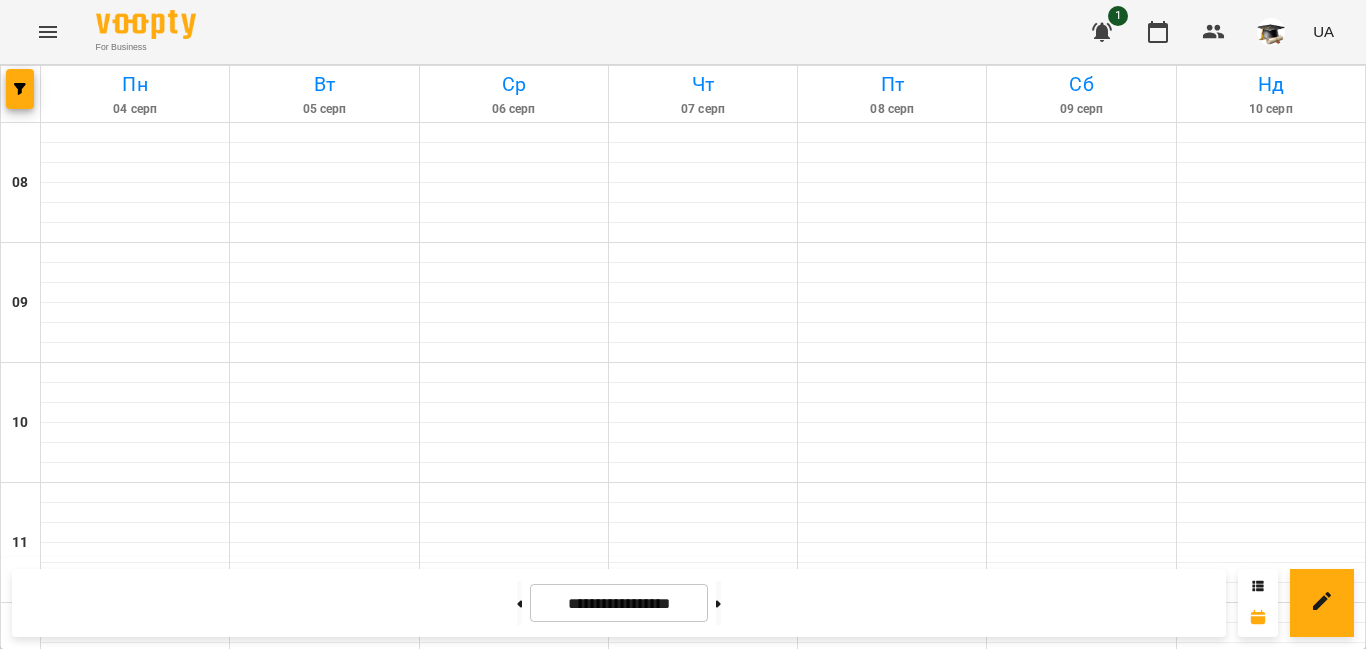 click on "19:30" at bounding box center [825, 1519] 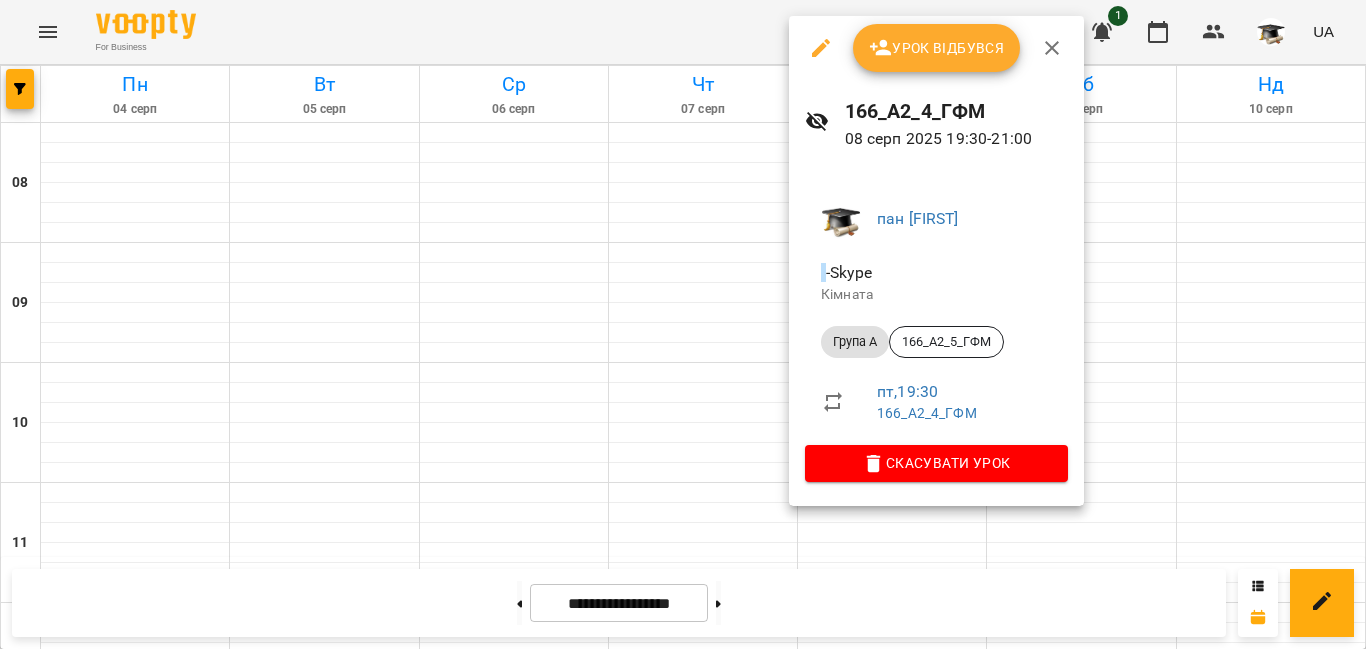 click on "Урок відбувся" at bounding box center [937, 48] 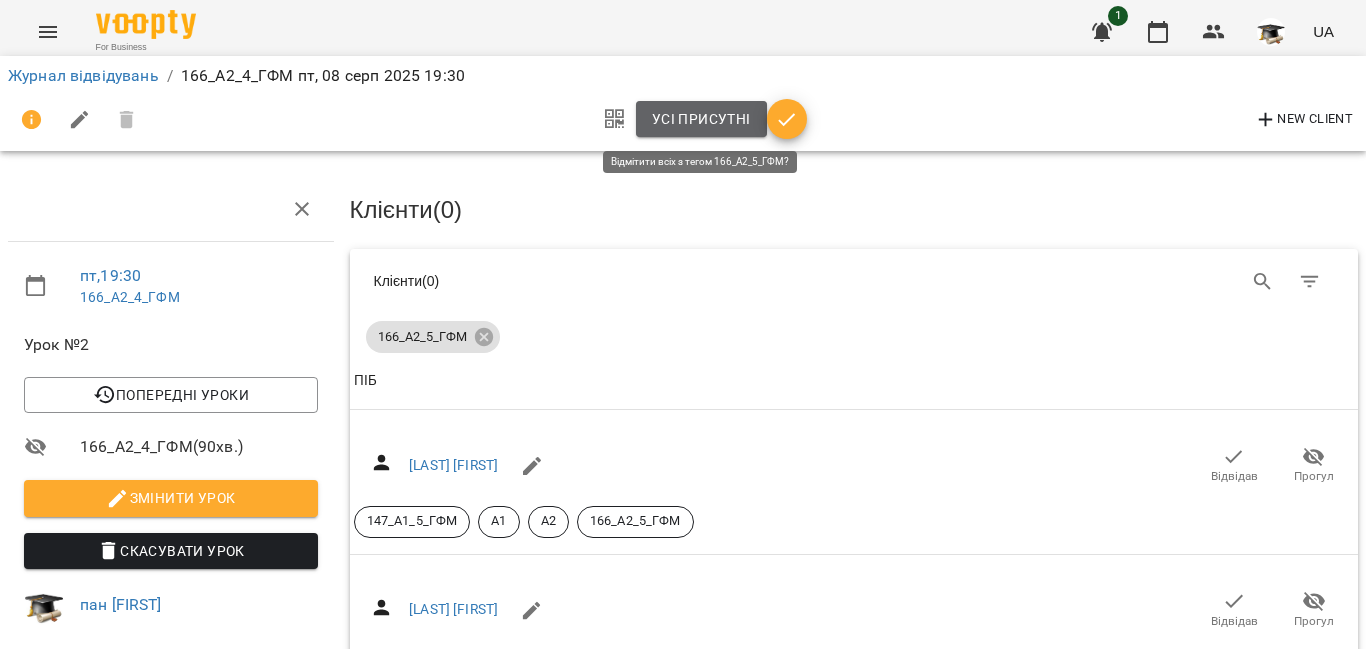 click on "Усі присутні" at bounding box center (701, 119) 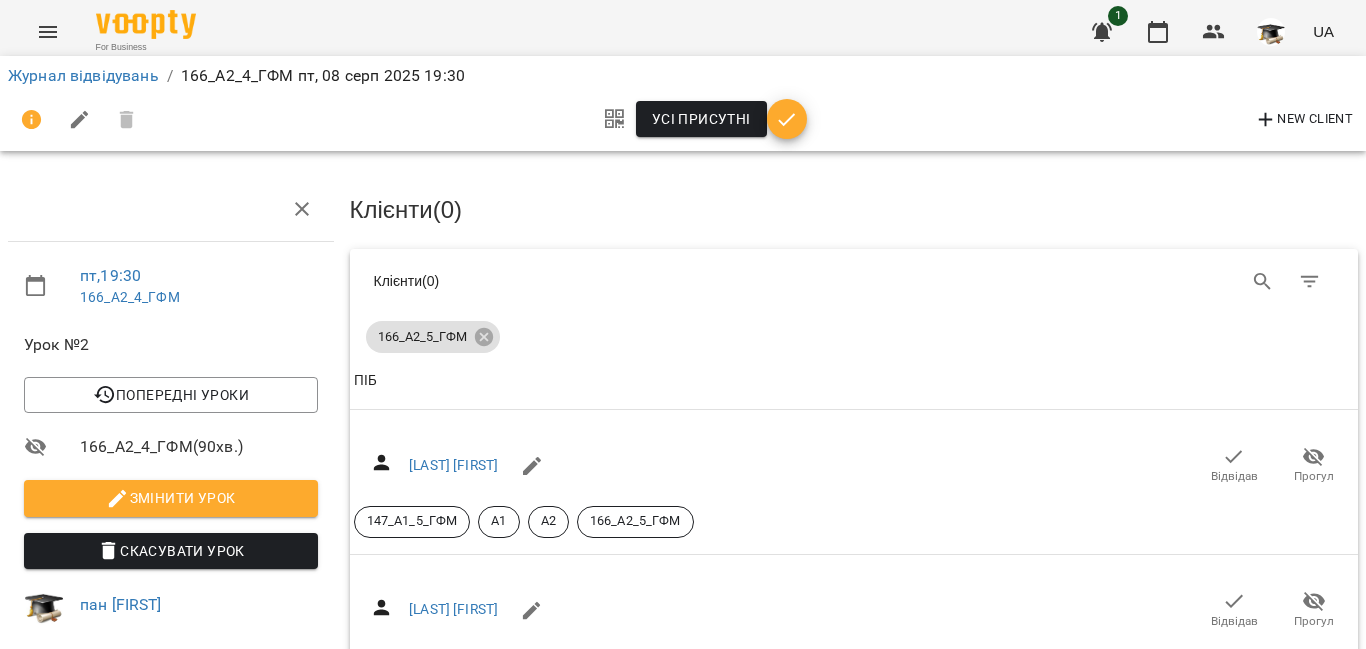 drag, startPoint x: 719, startPoint y: 142, endPoint x: 650, endPoint y: 191, distance: 84.6286 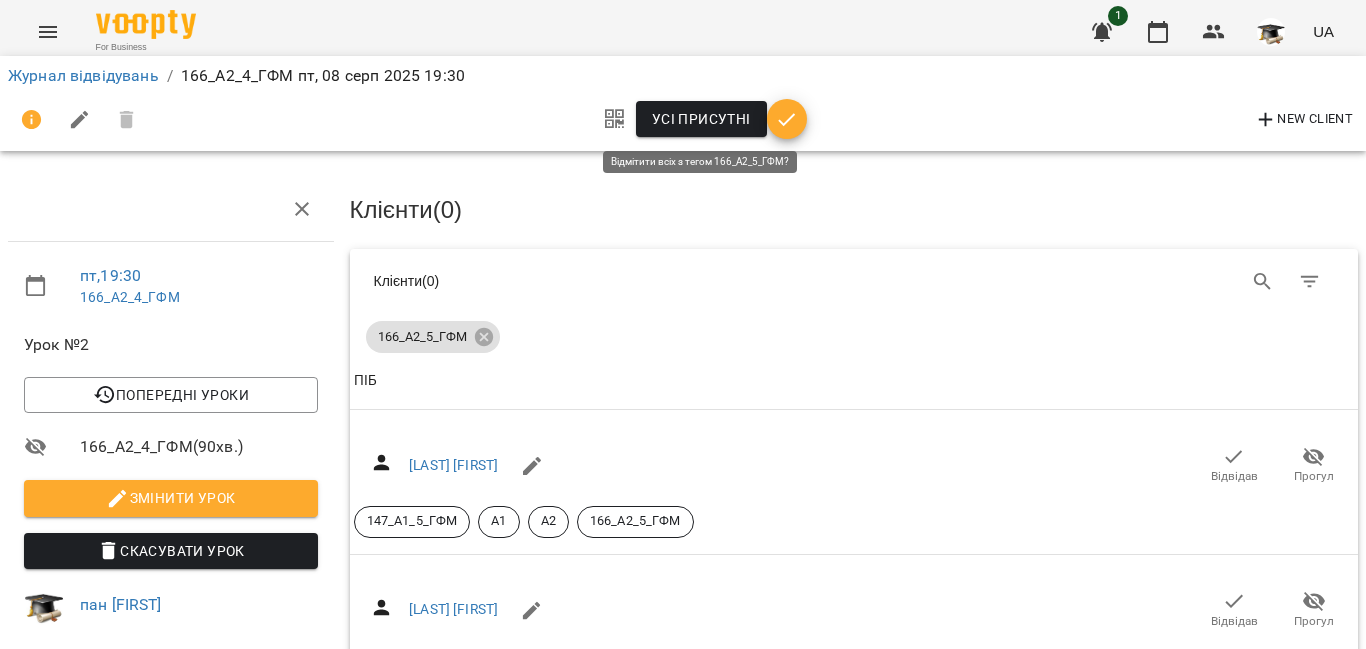 click on "Усі присутні" at bounding box center (701, 119) 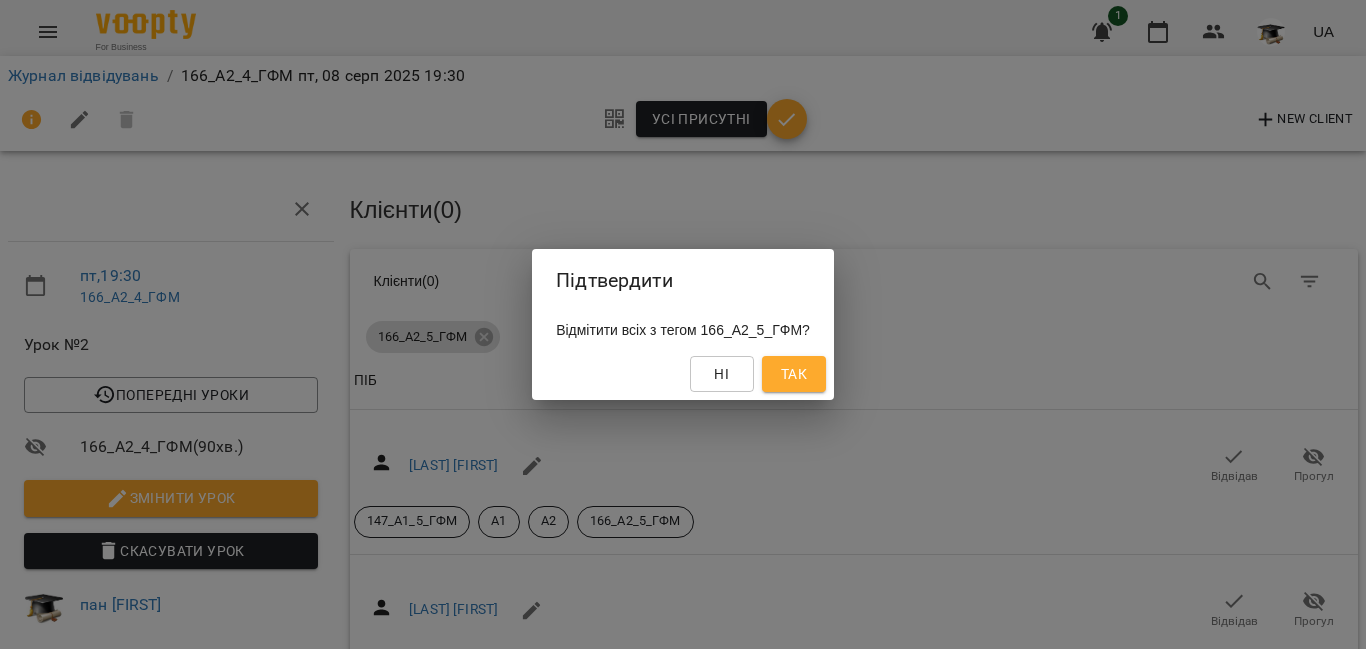 click on "Так" at bounding box center [794, 374] 